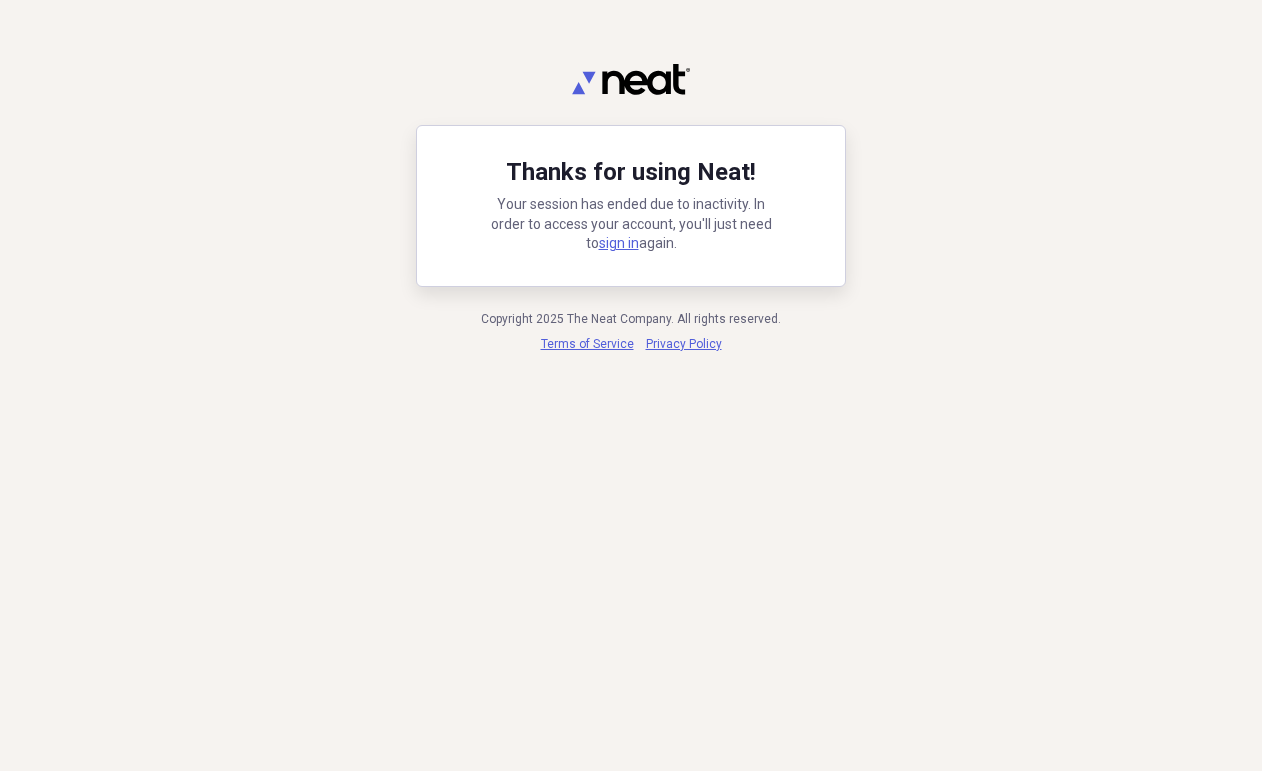 scroll, scrollTop: 0, scrollLeft: 0, axis: both 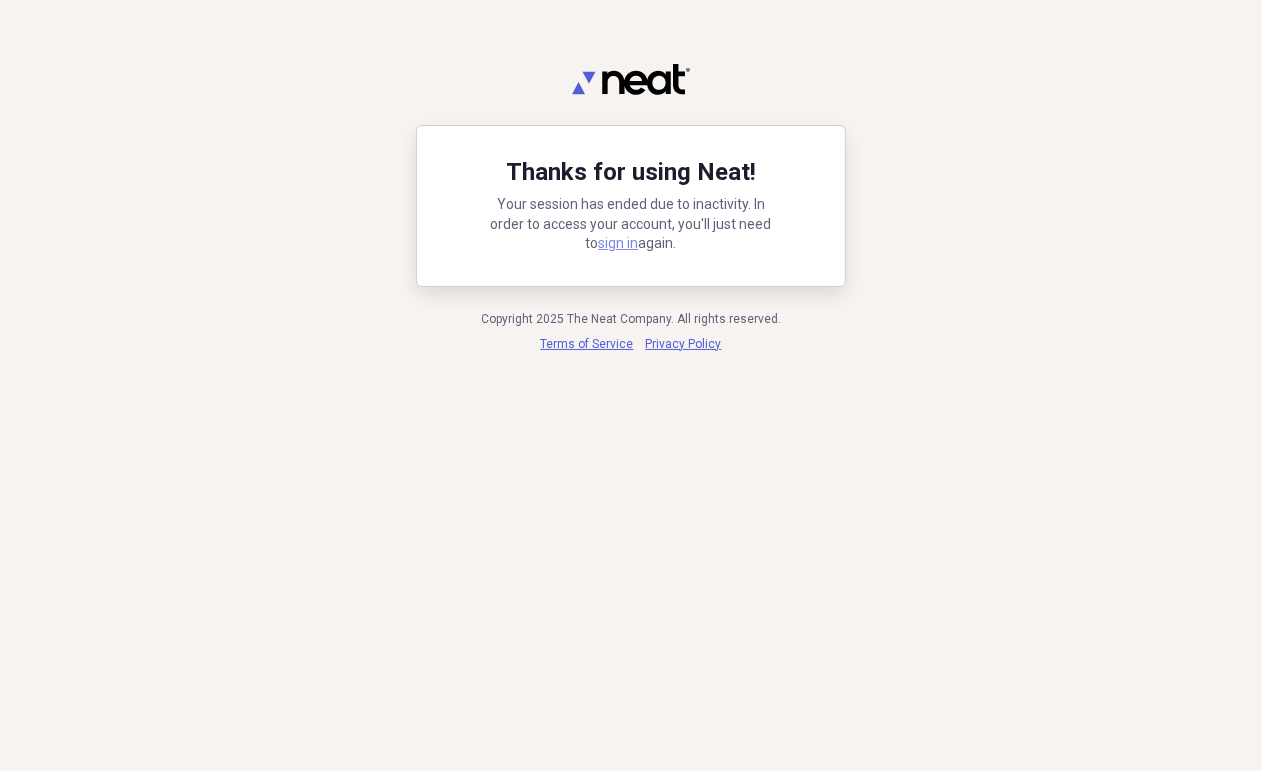 click on "sign in" at bounding box center (619, 243) 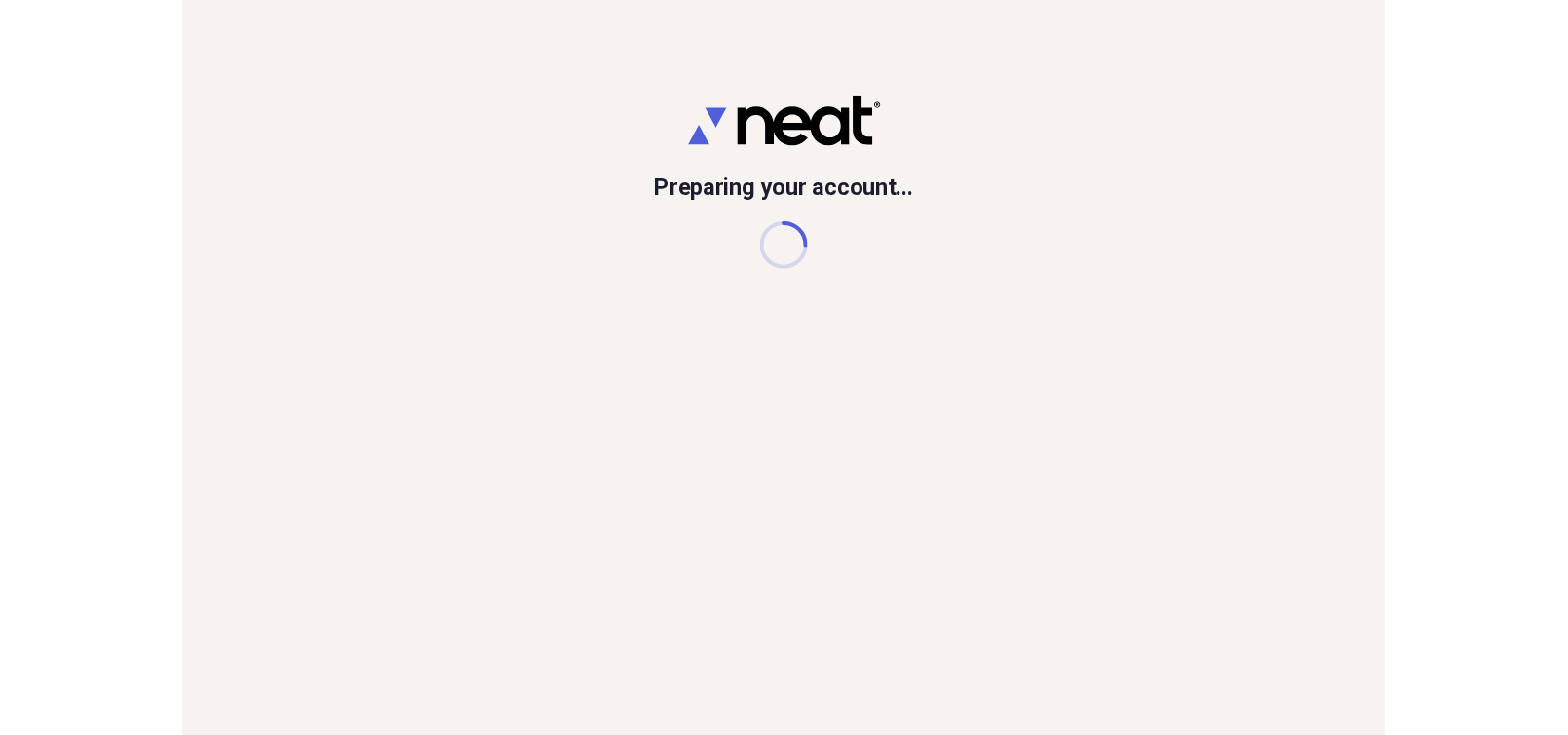 scroll, scrollTop: 0, scrollLeft: 0, axis: both 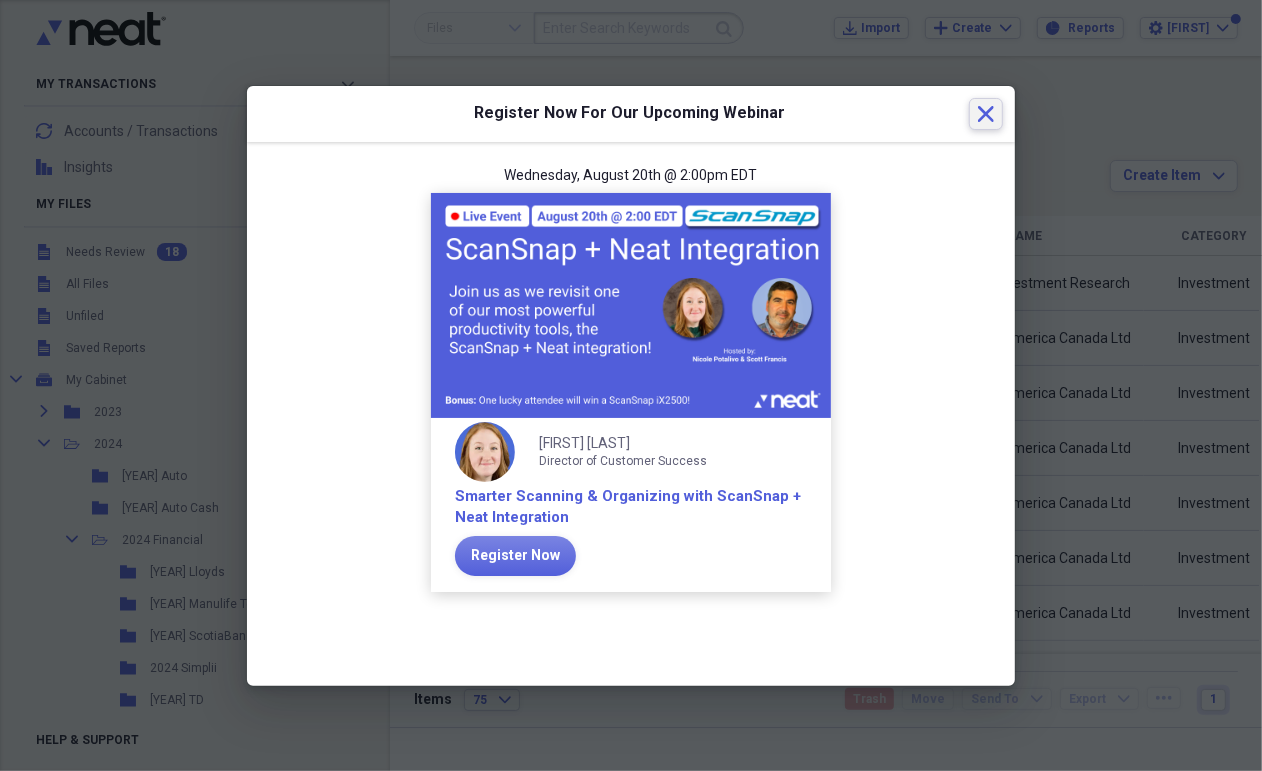click on "Close" 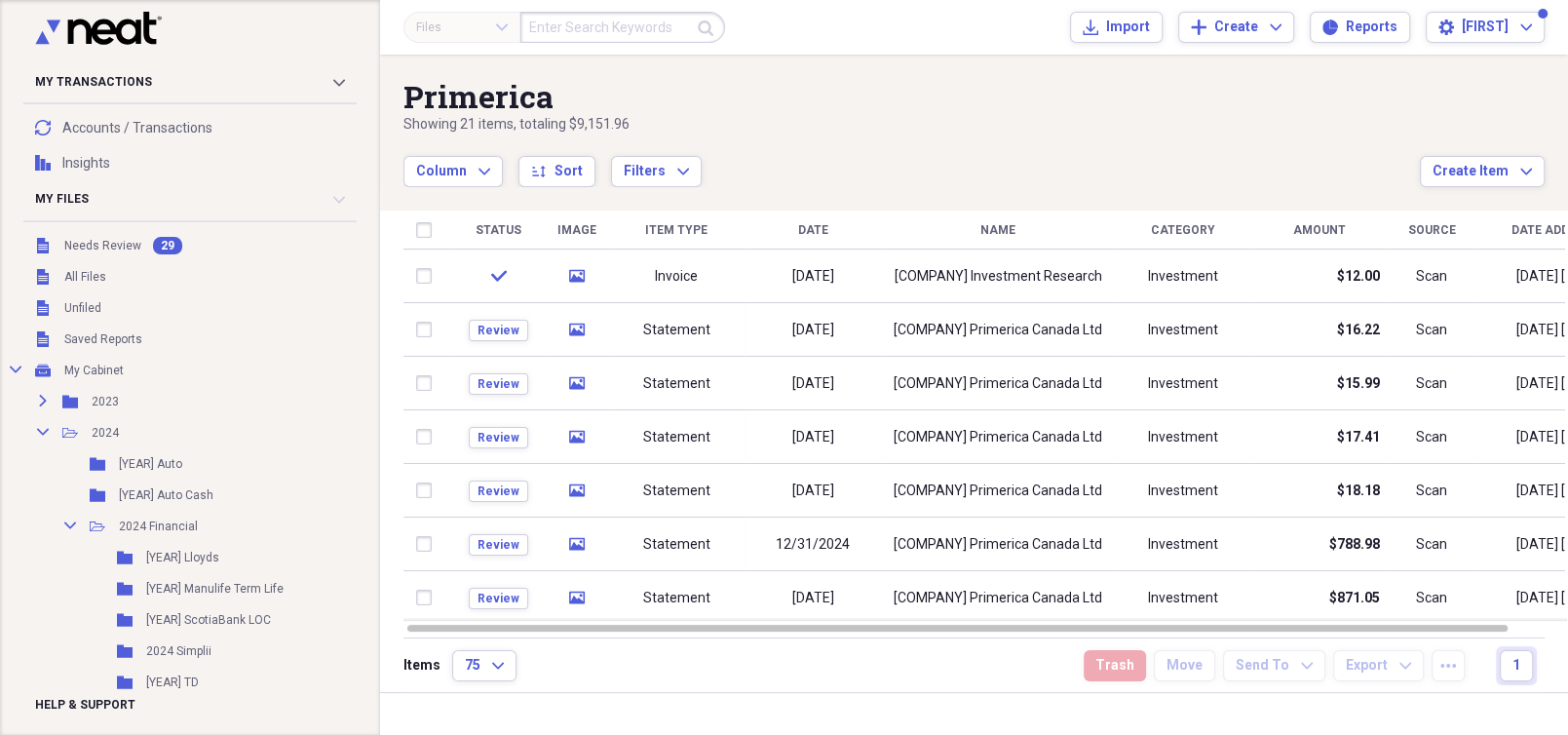 click on "Column Expand sort Sort Filters  Expand" at bounding box center (911, 161) 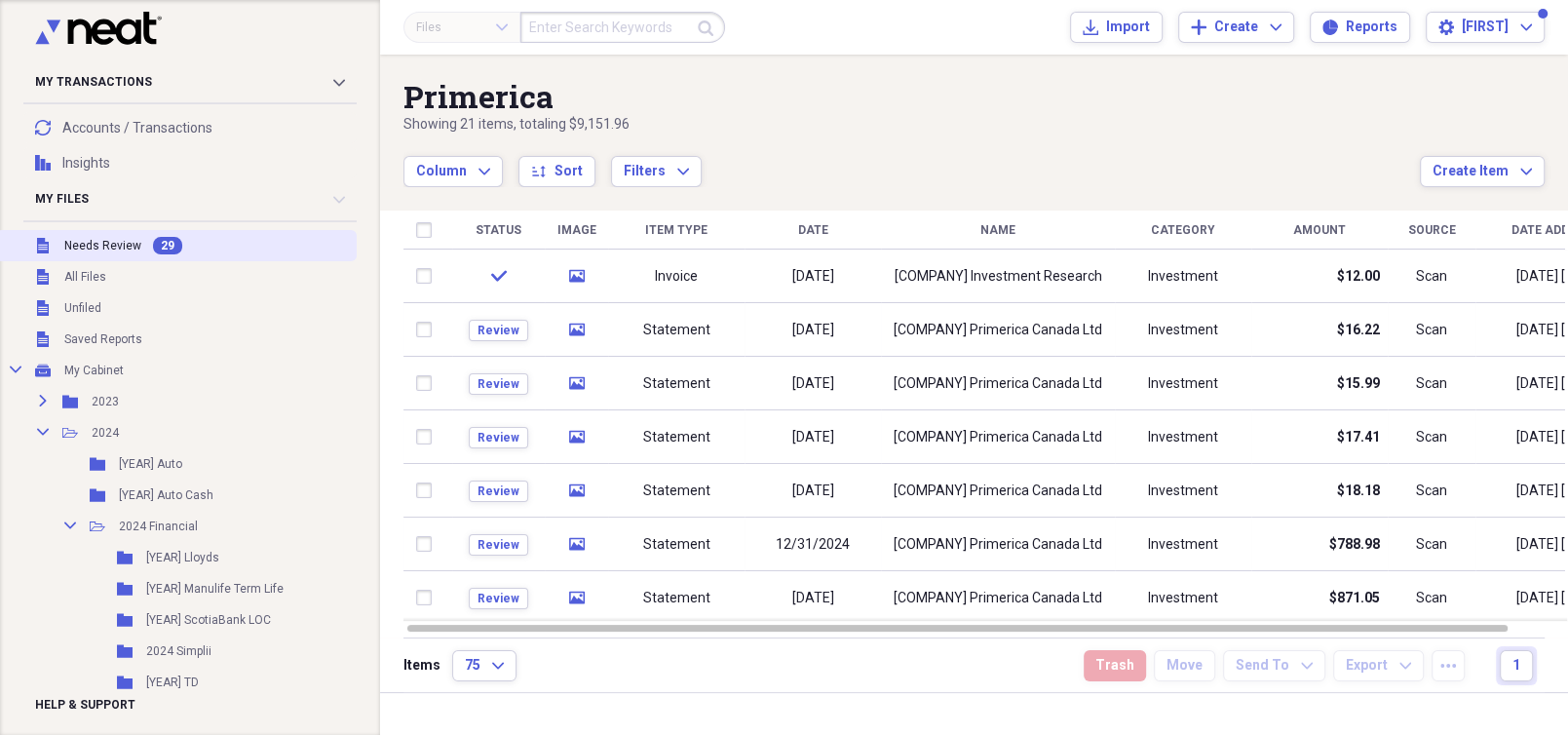 click on "Needs Review" at bounding box center (102, 246) 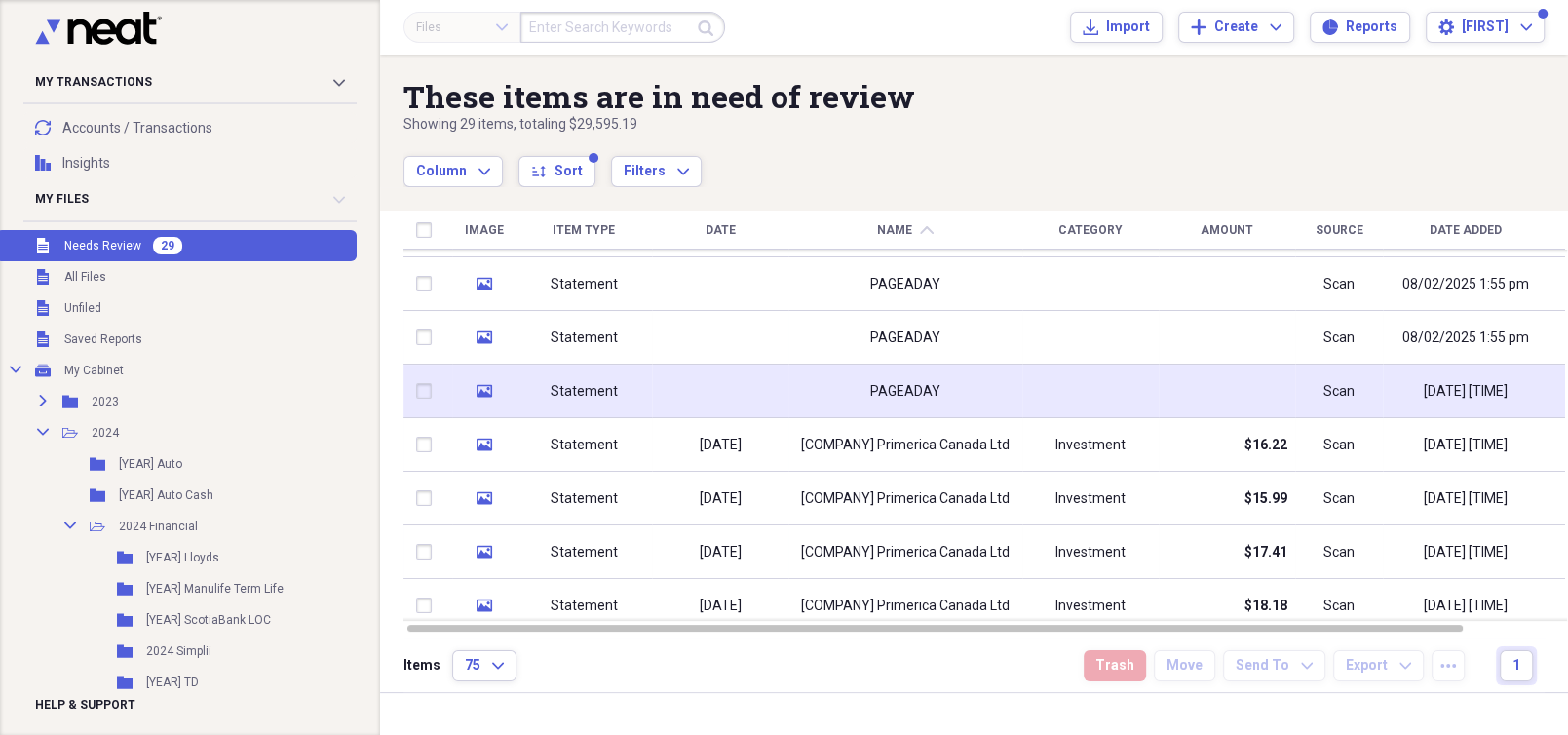 click on "Statement" at bounding box center (584, 392) 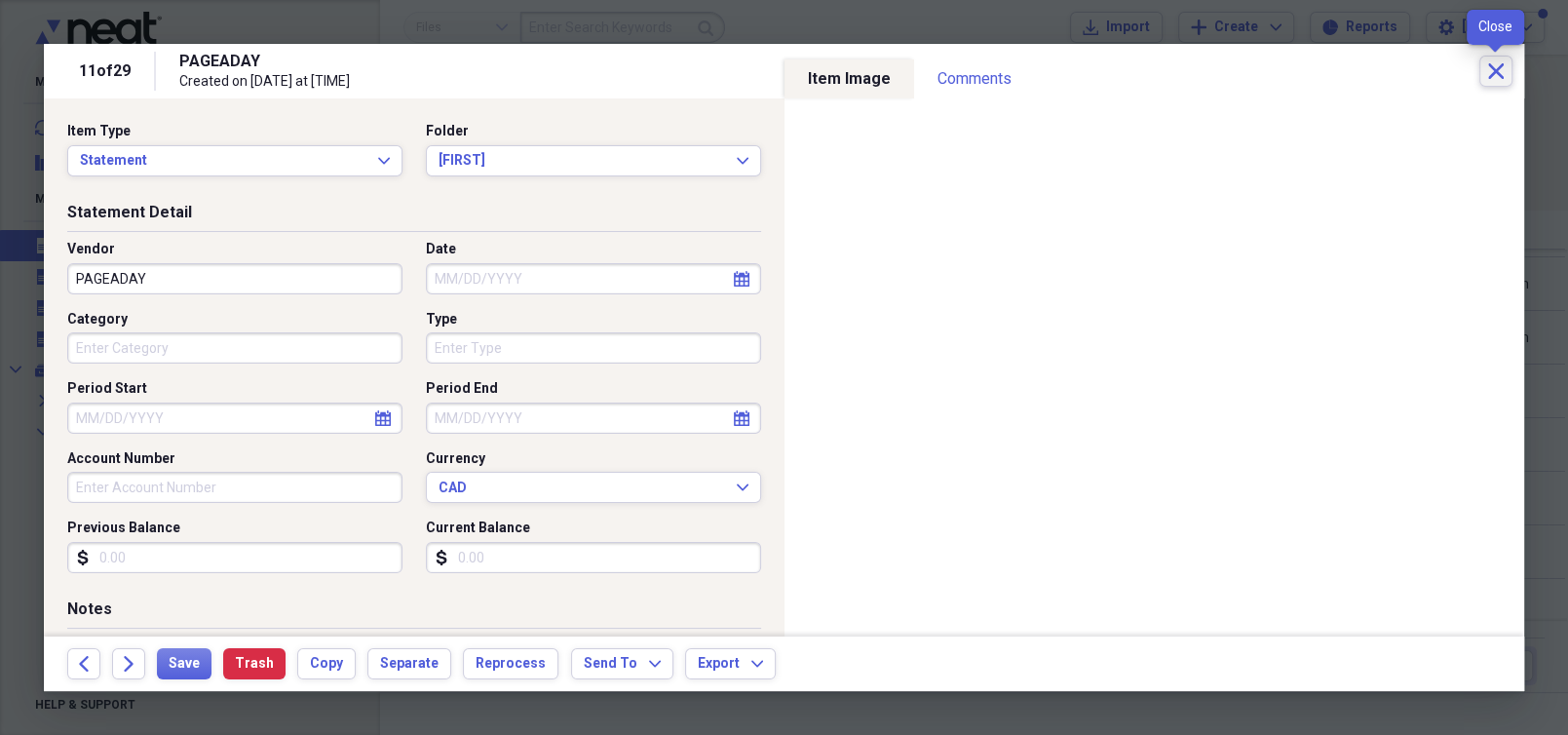 click on "Close" 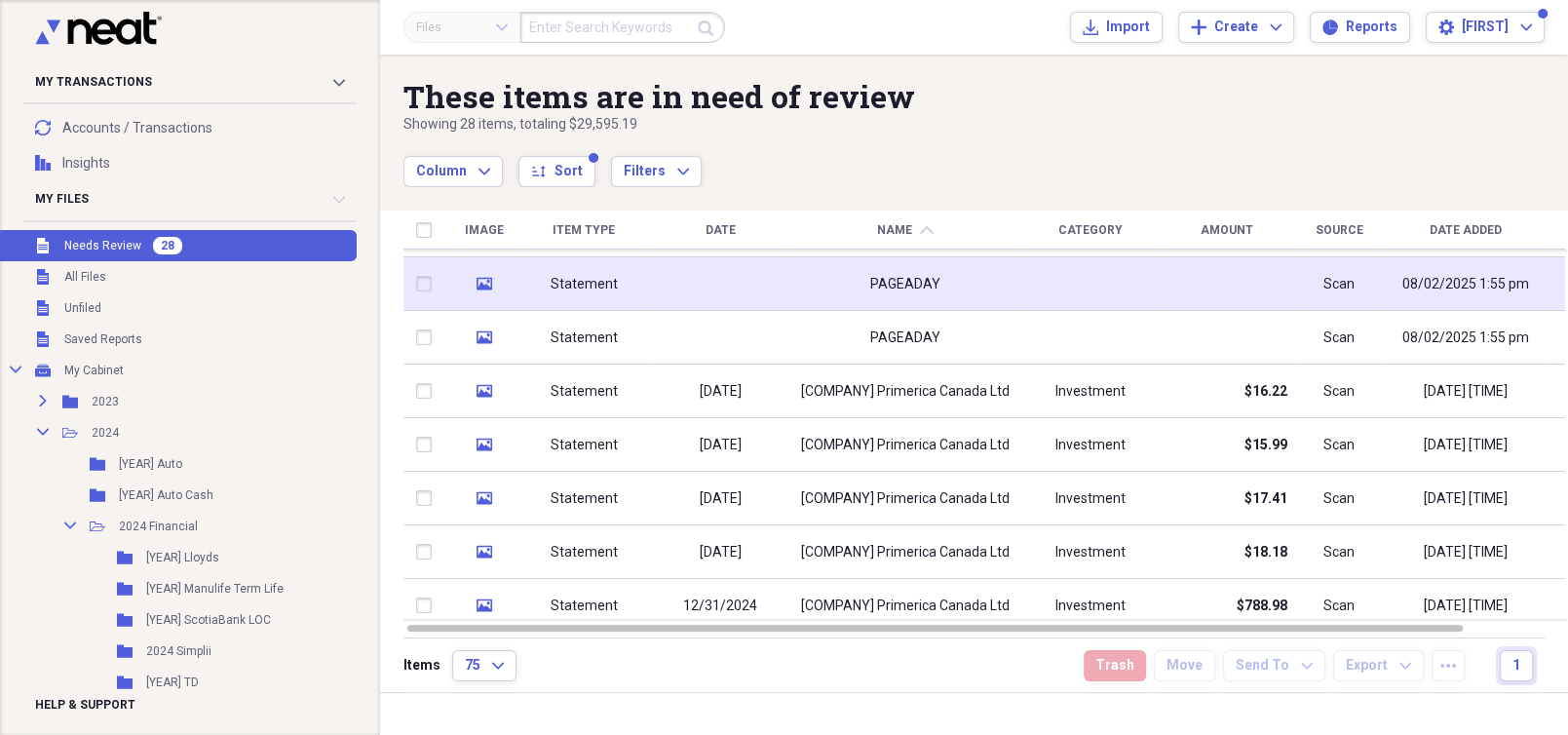 click at bounding box center [428, 284] 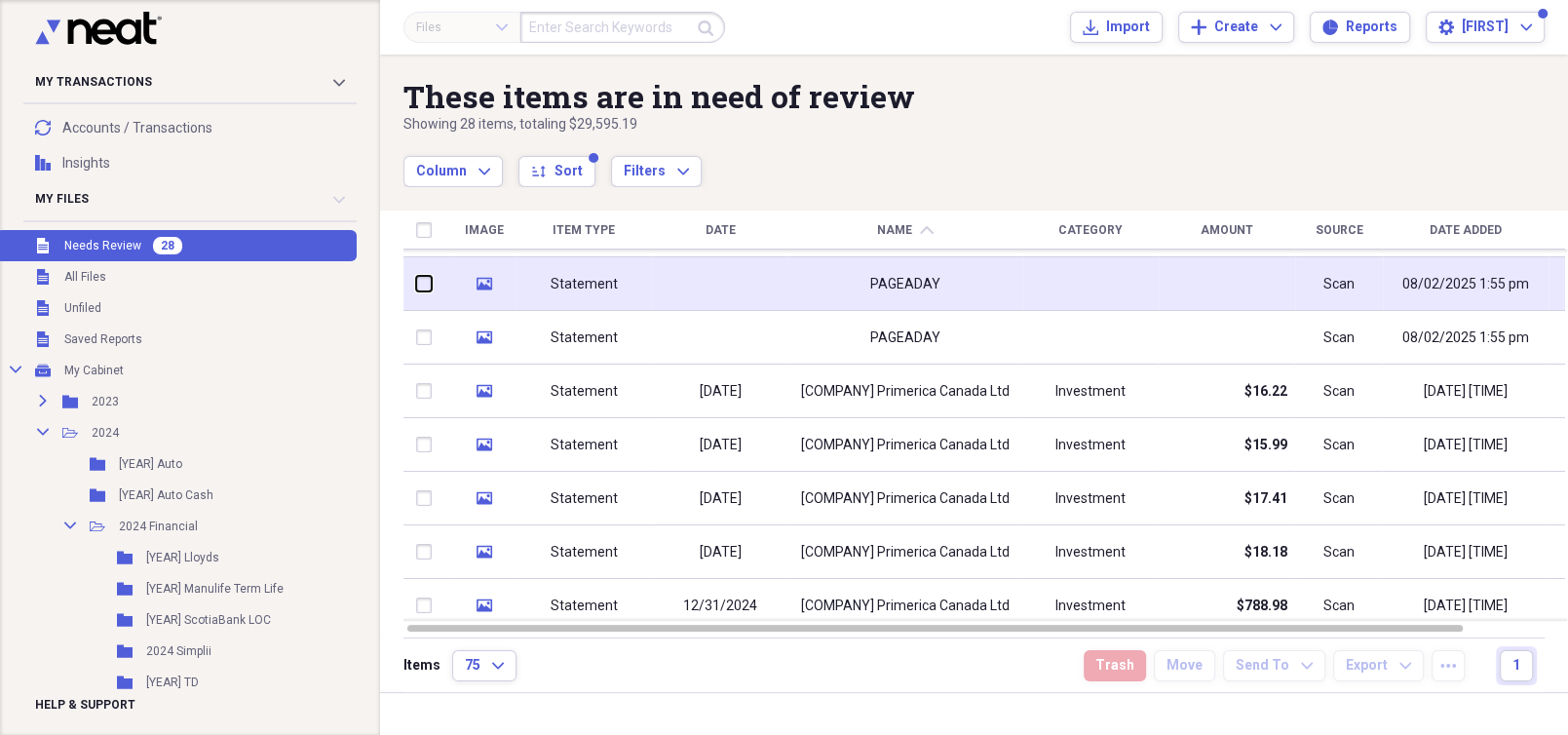 click at bounding box center [416, 284] 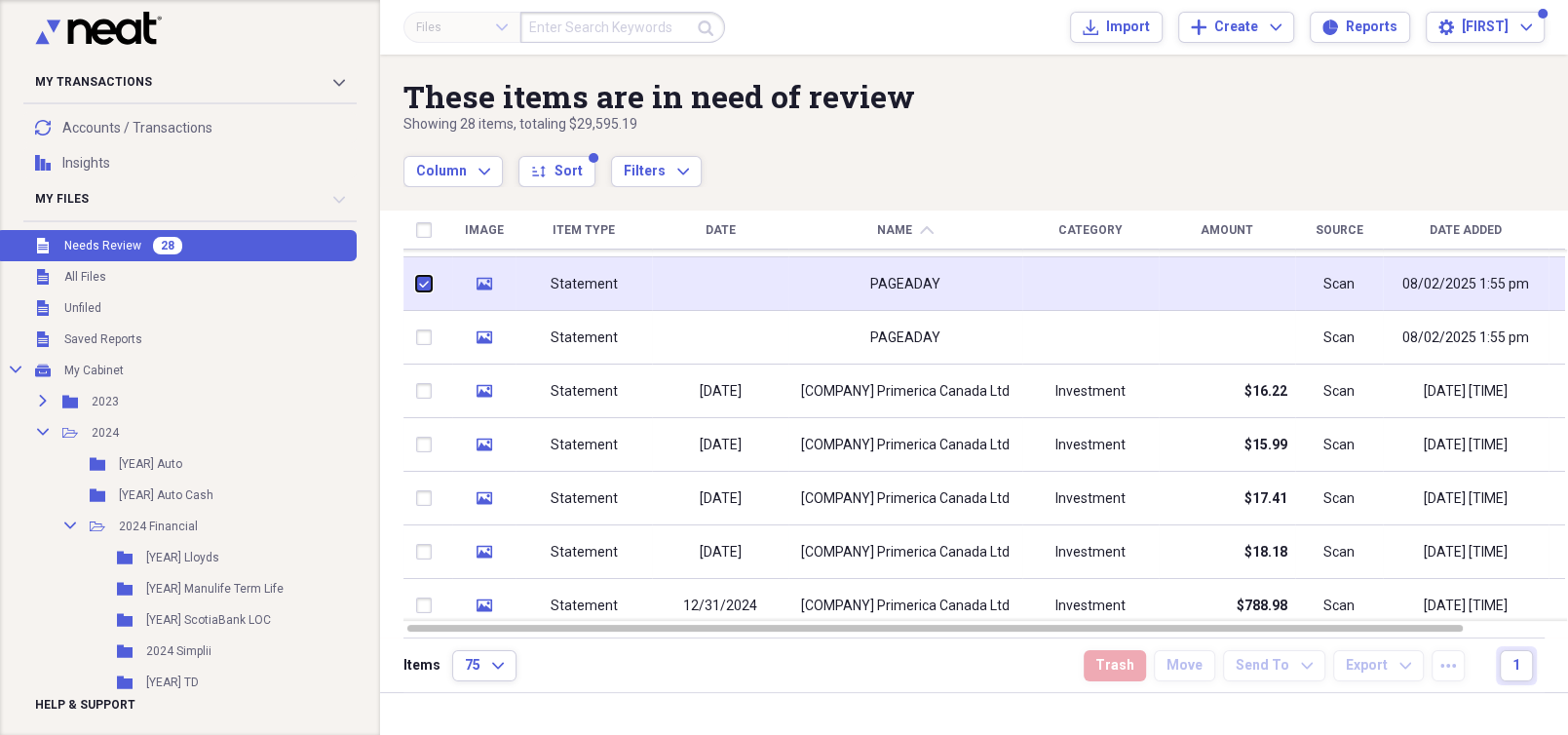 checkbox on "true" 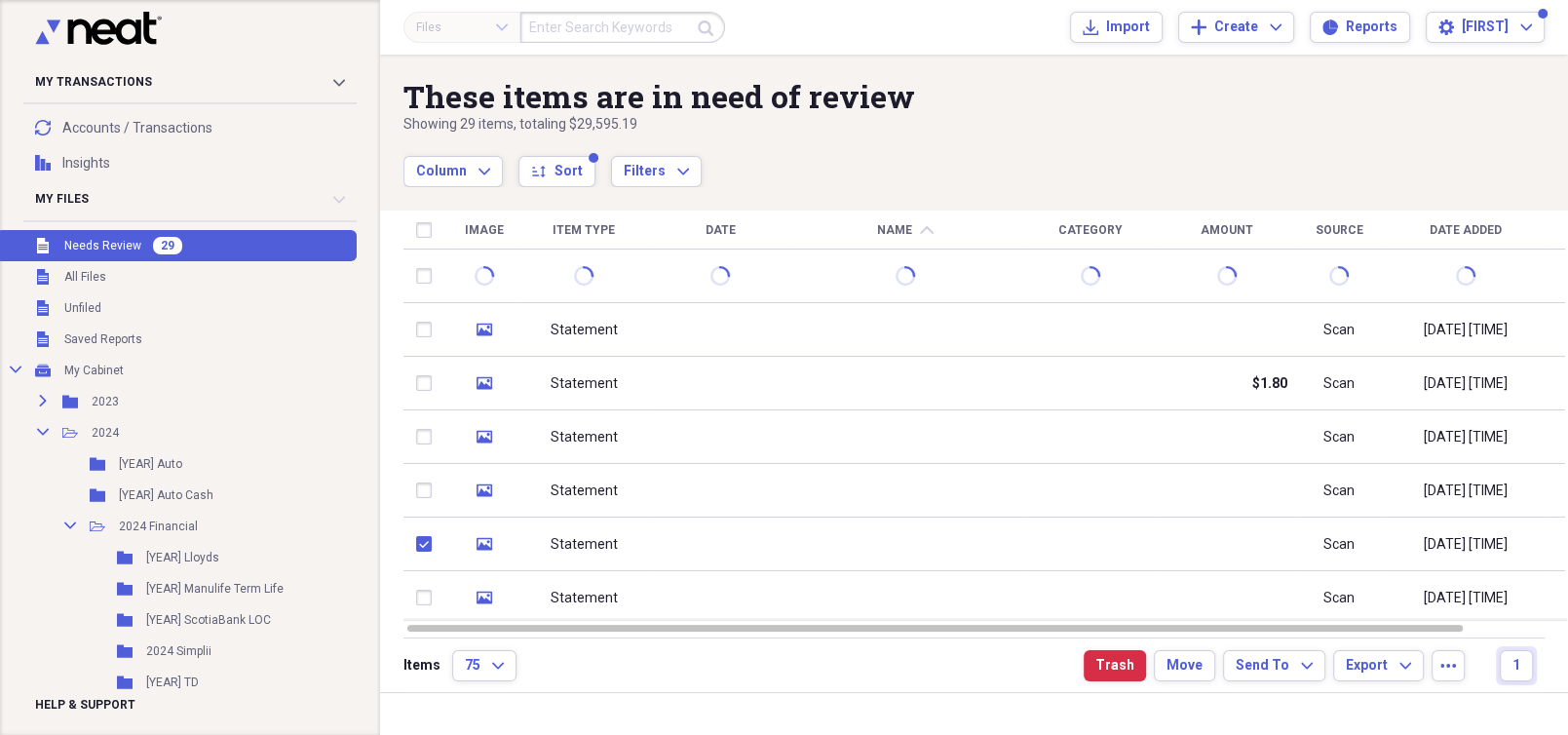 checkbox on "false" 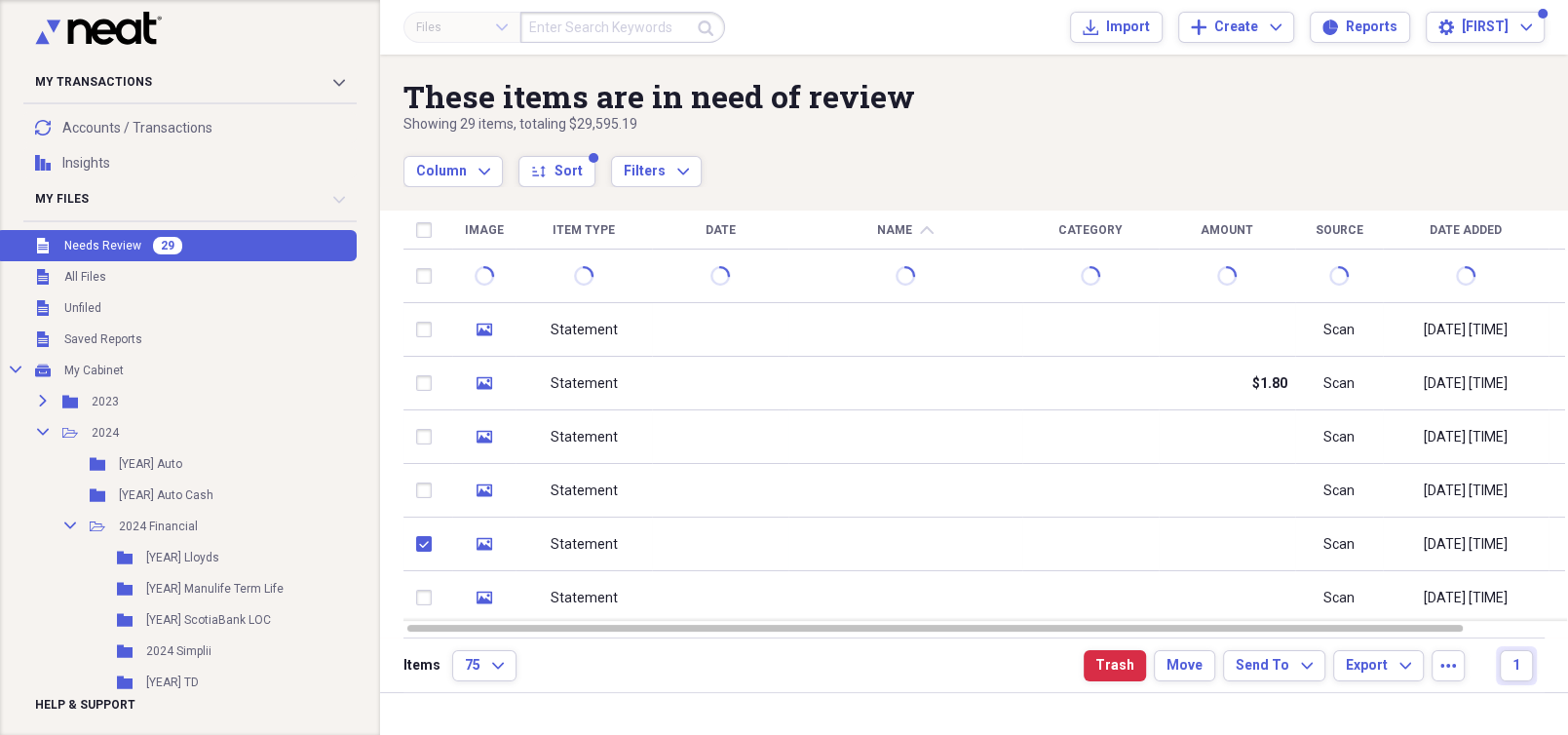 checkbox on "true" 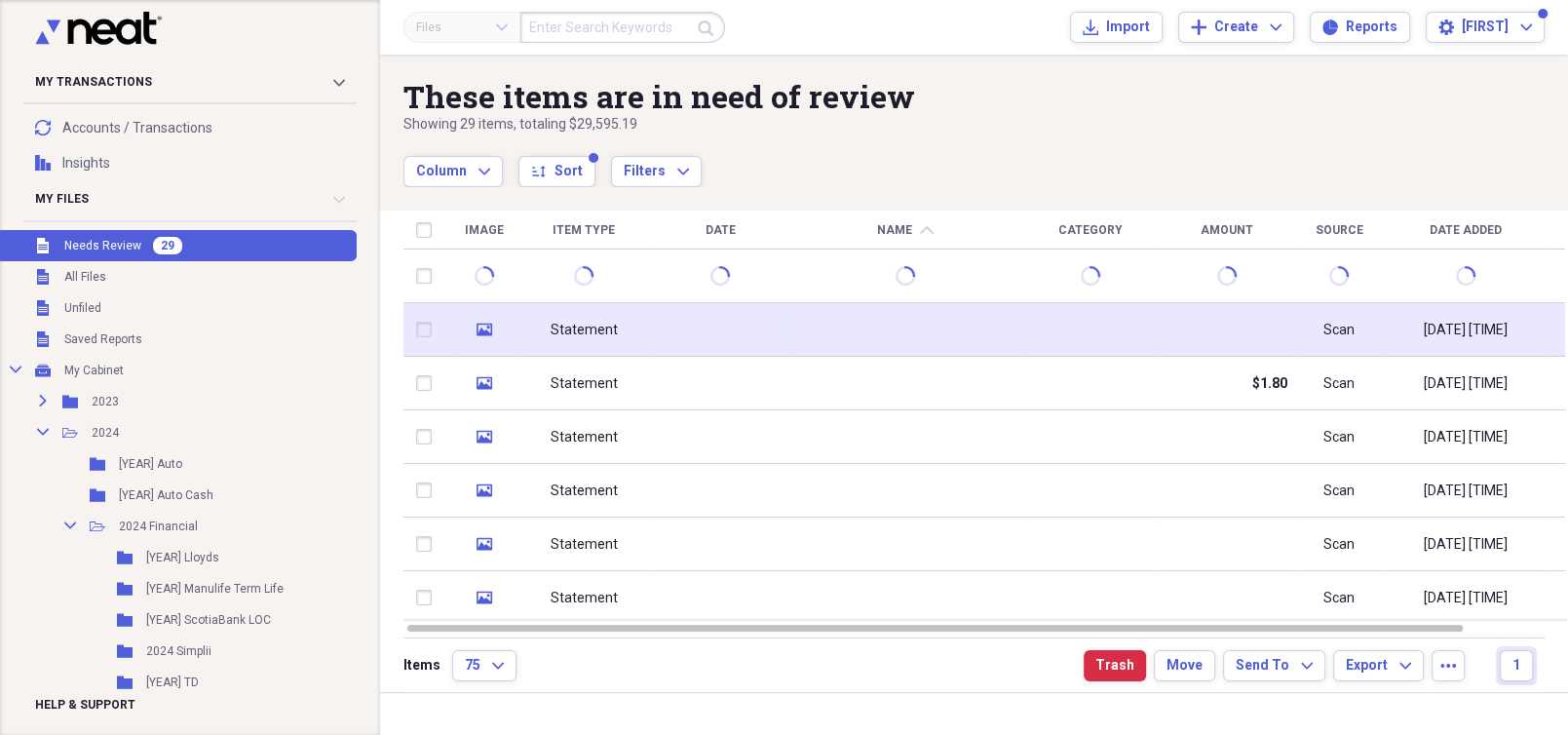 click at bounding box center [428, 329] 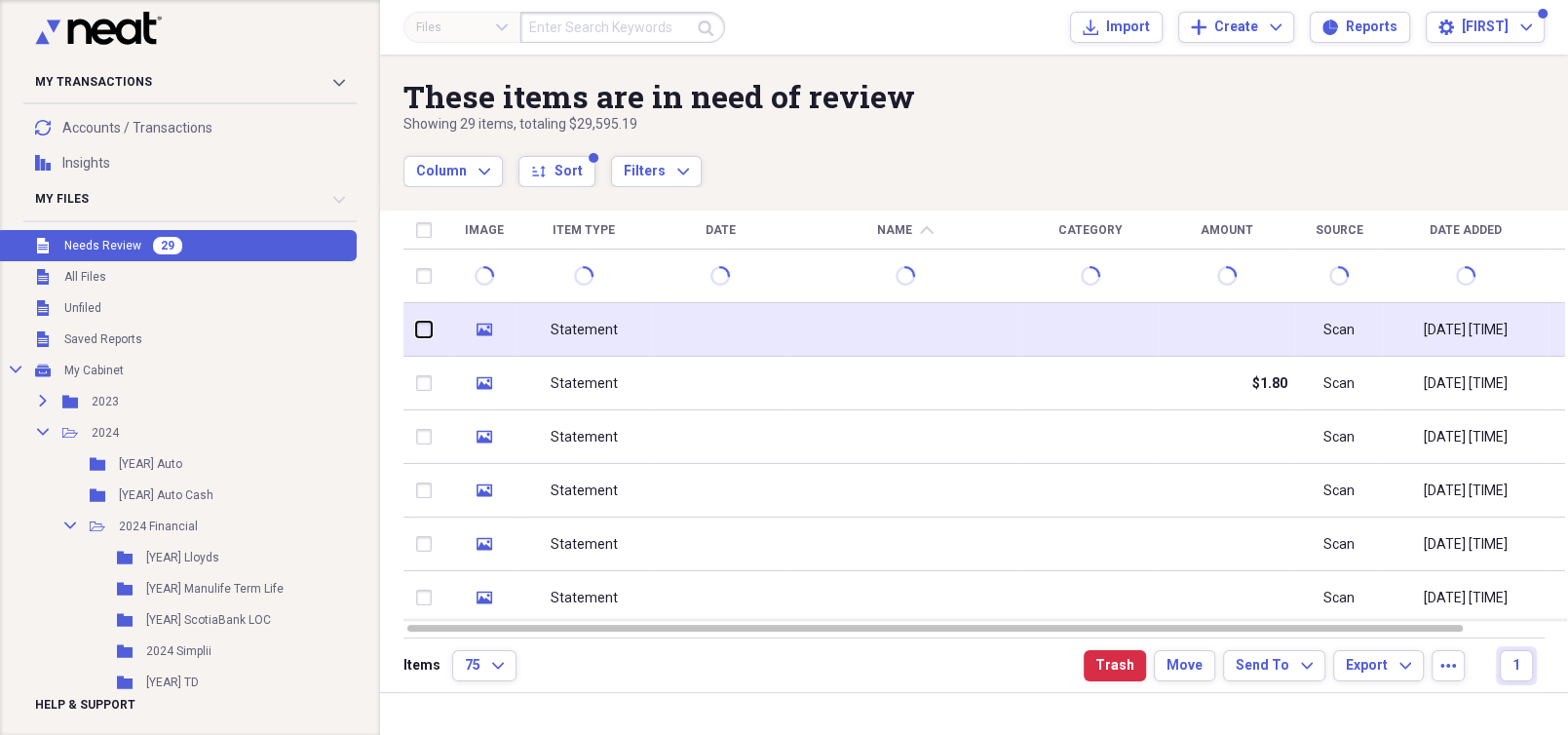 click at bounding box center [416, 329] 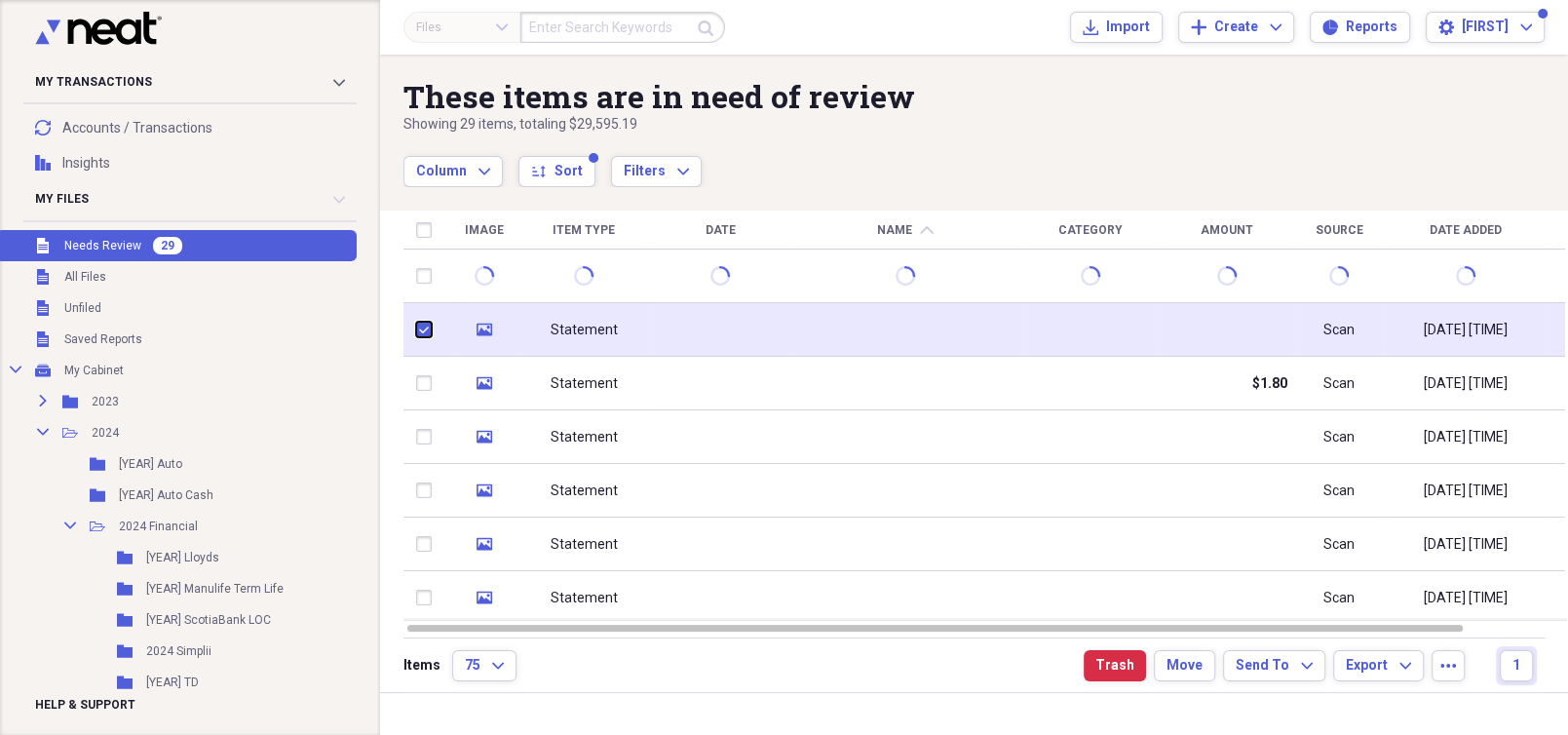 checkbox on "true" 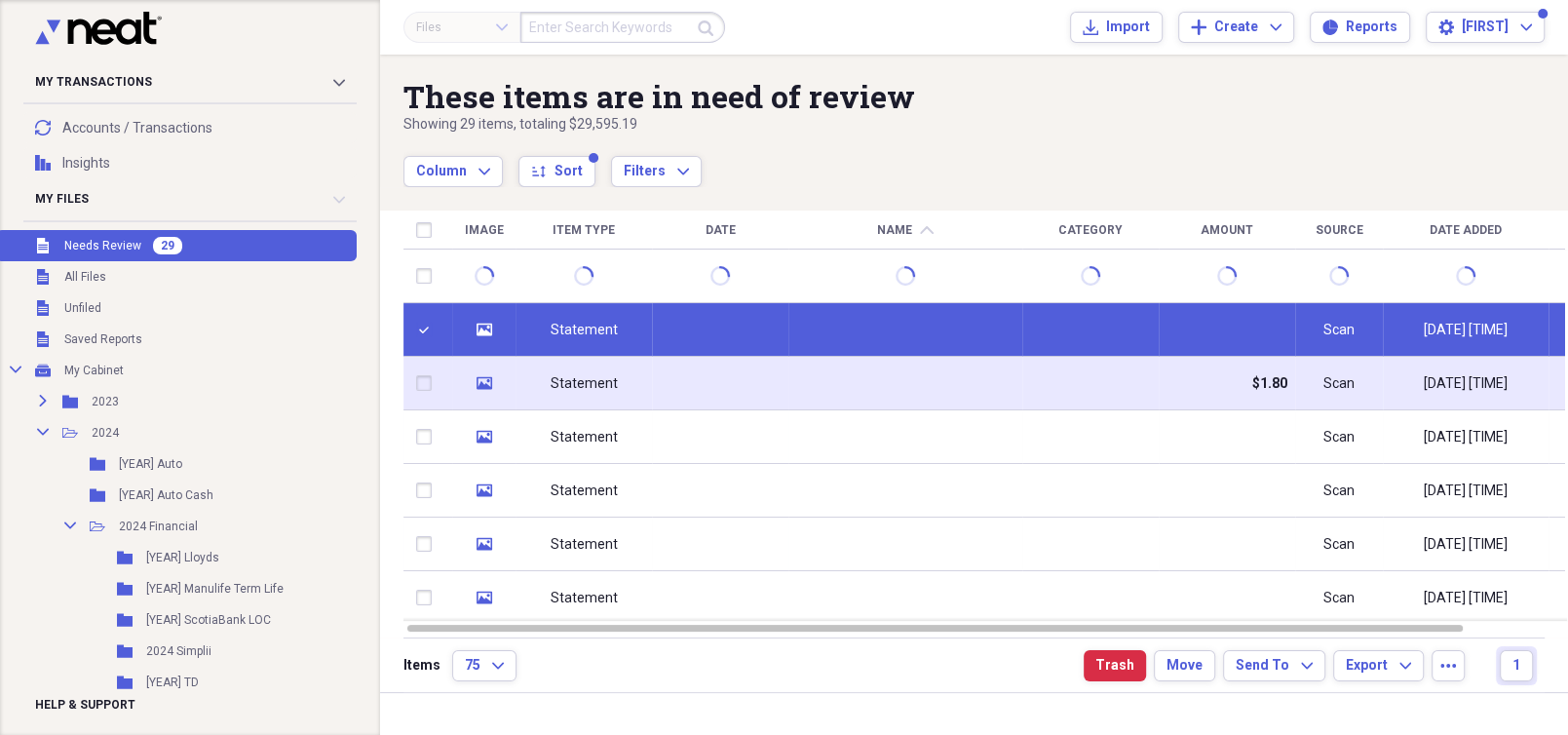 click at bounding box center [428, 383] 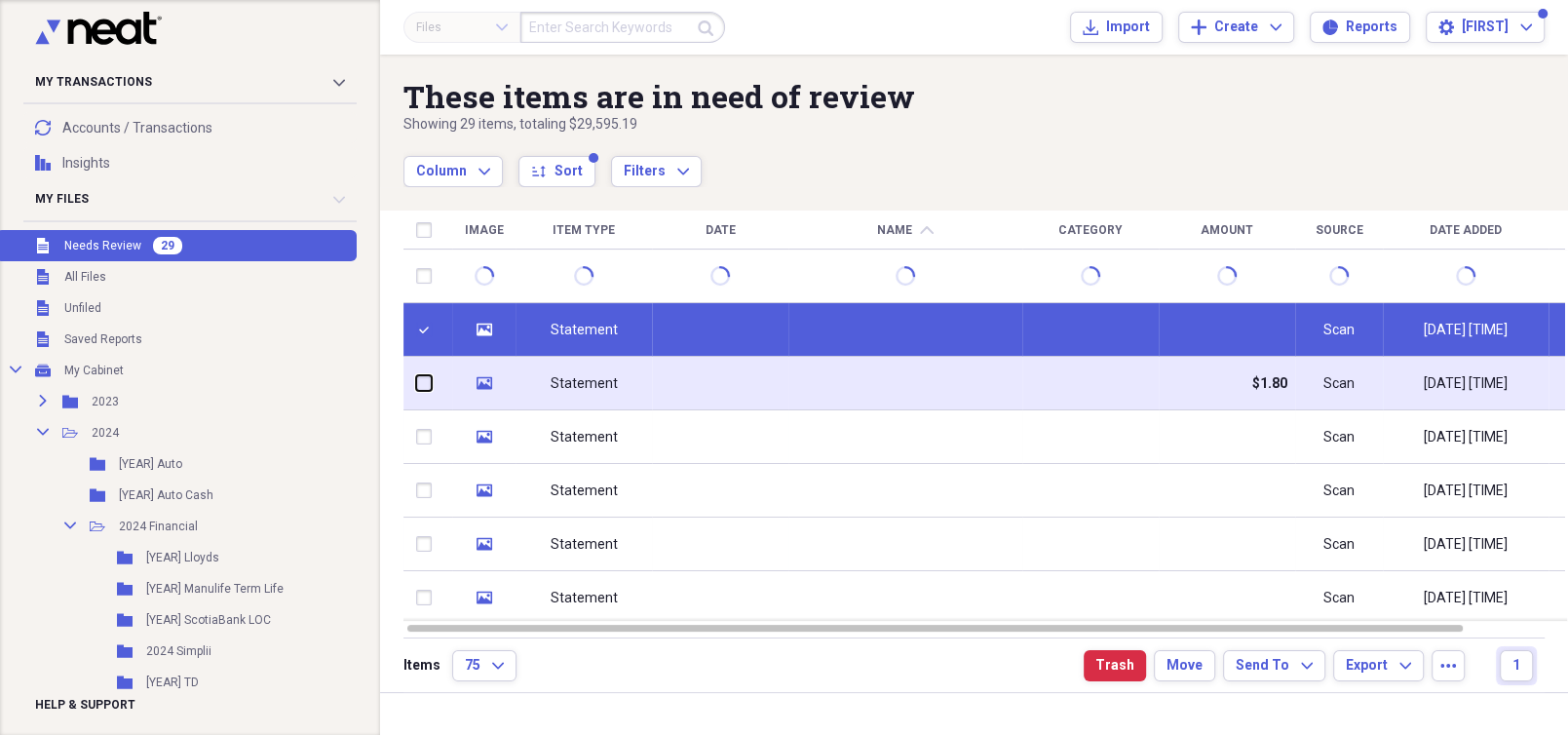 click at bounding box center [416, 383] 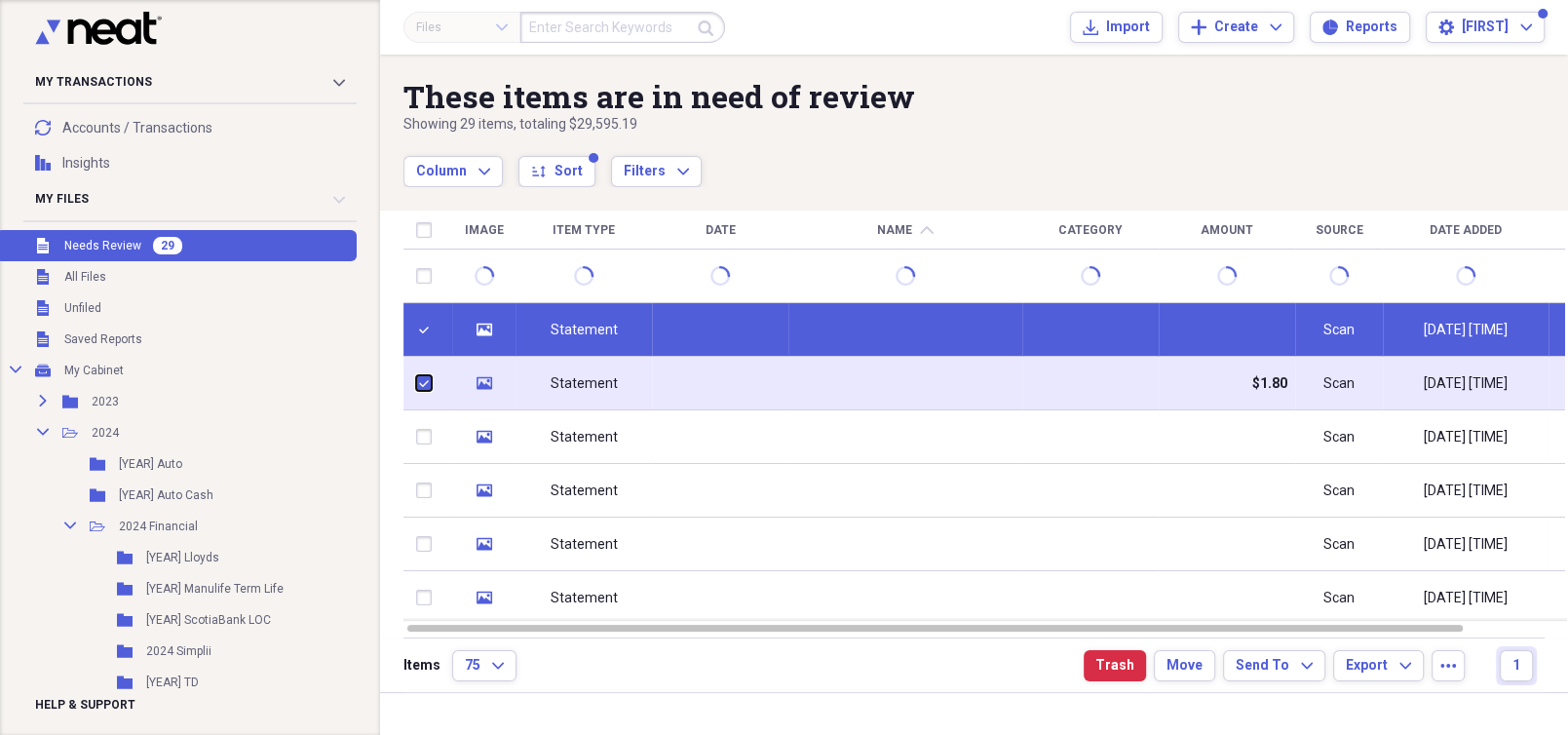 checkbox on "true" 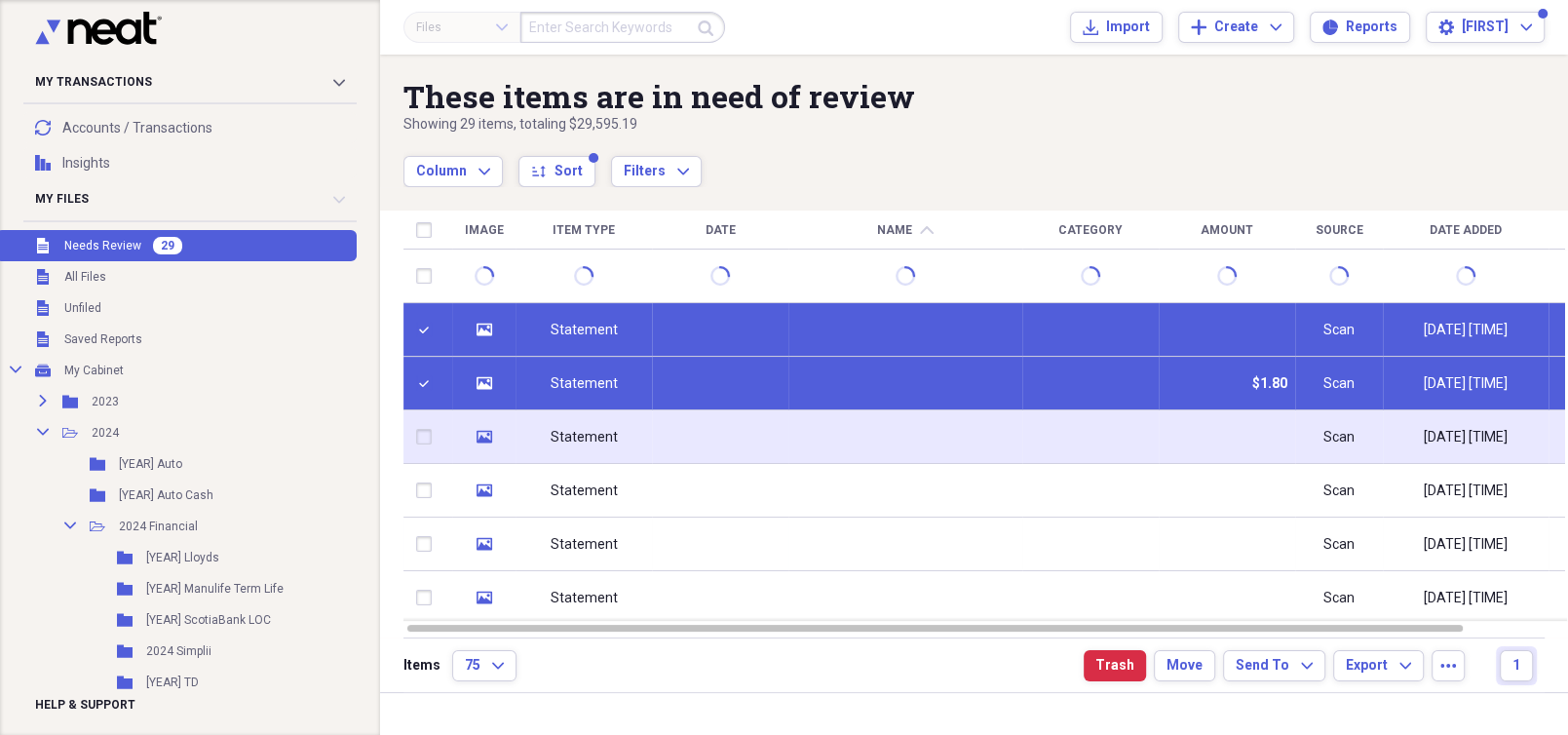 click at bounding box center [428, 437] 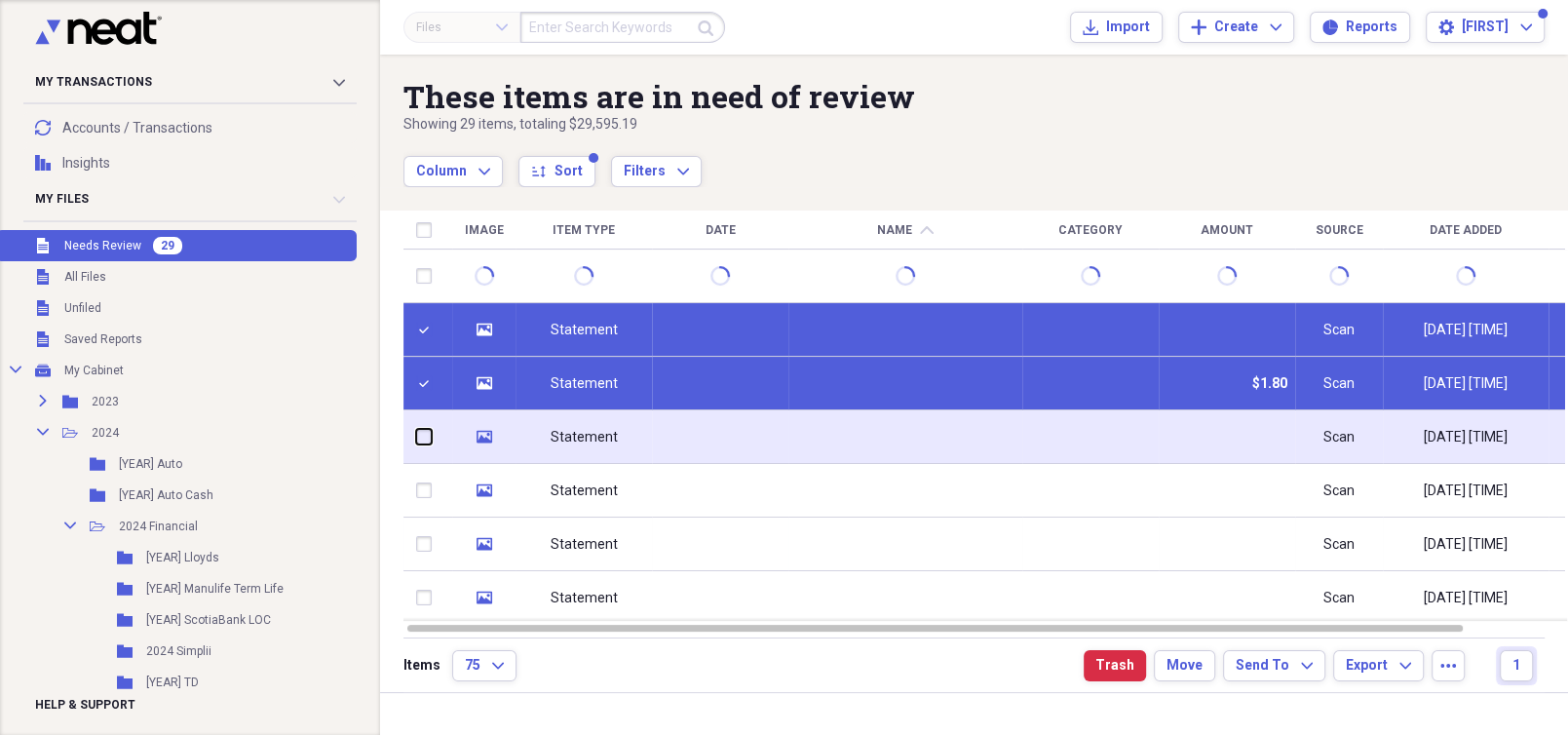 click at bounding box center [416, 437] 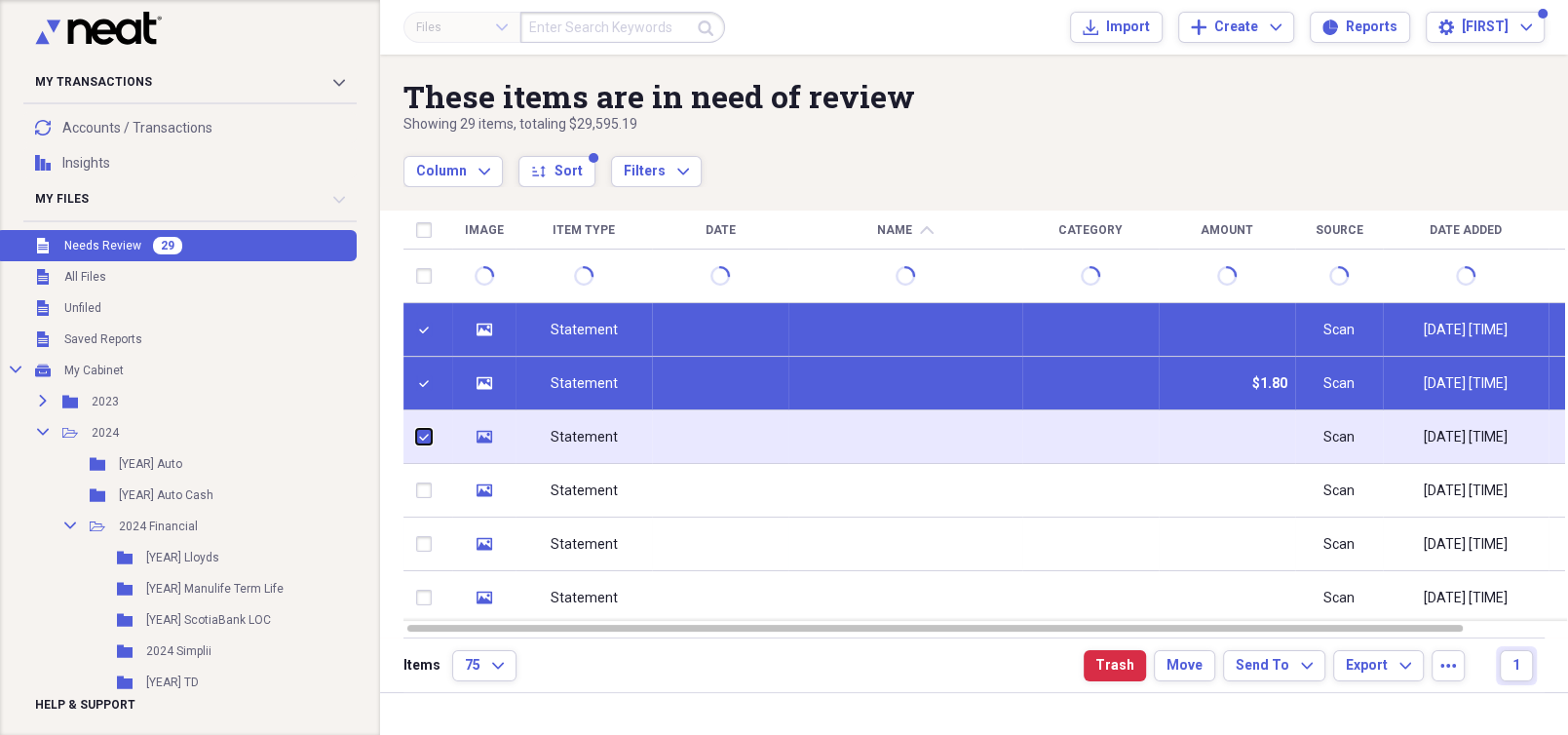 checkbox on "true" 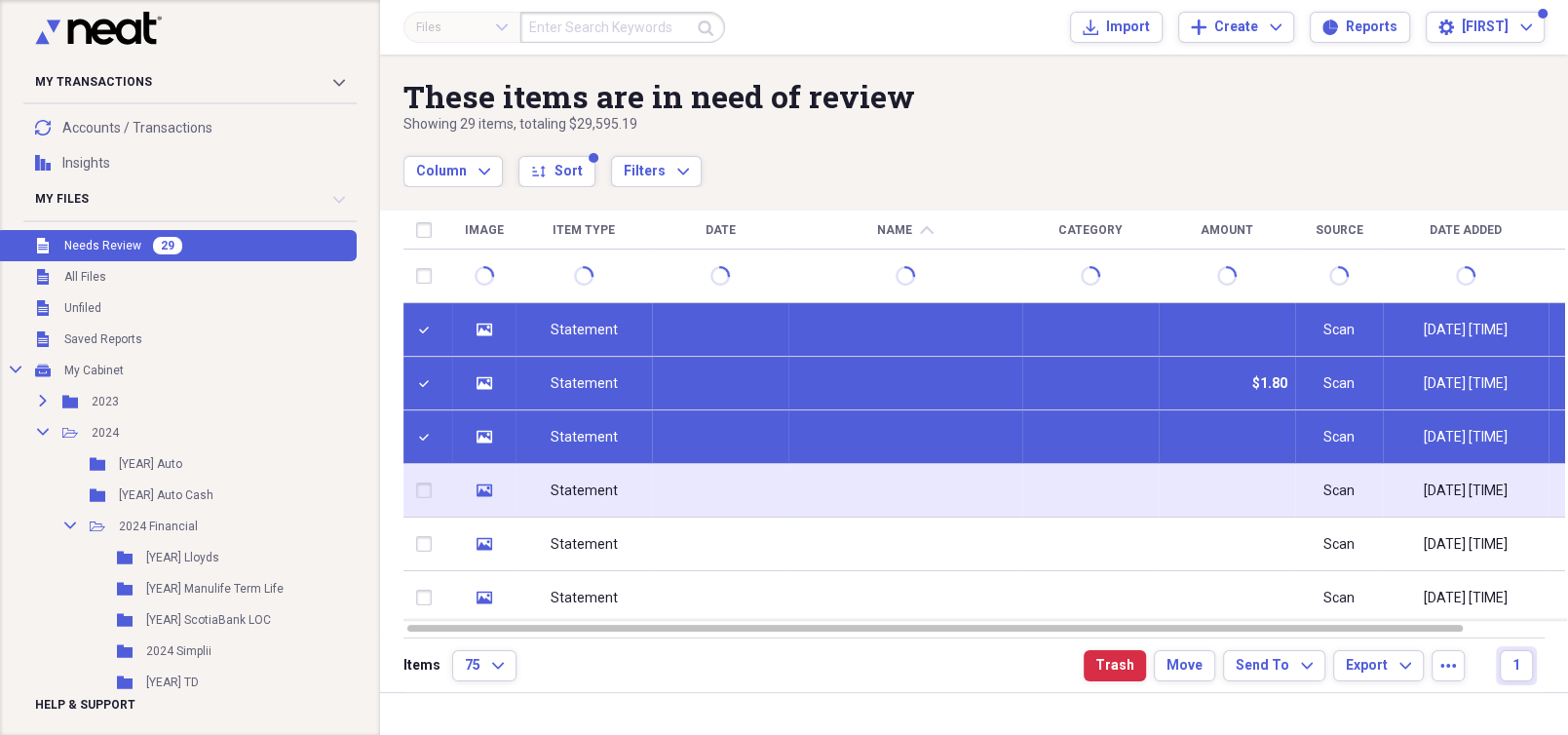 click at bounding box center (428, 490) 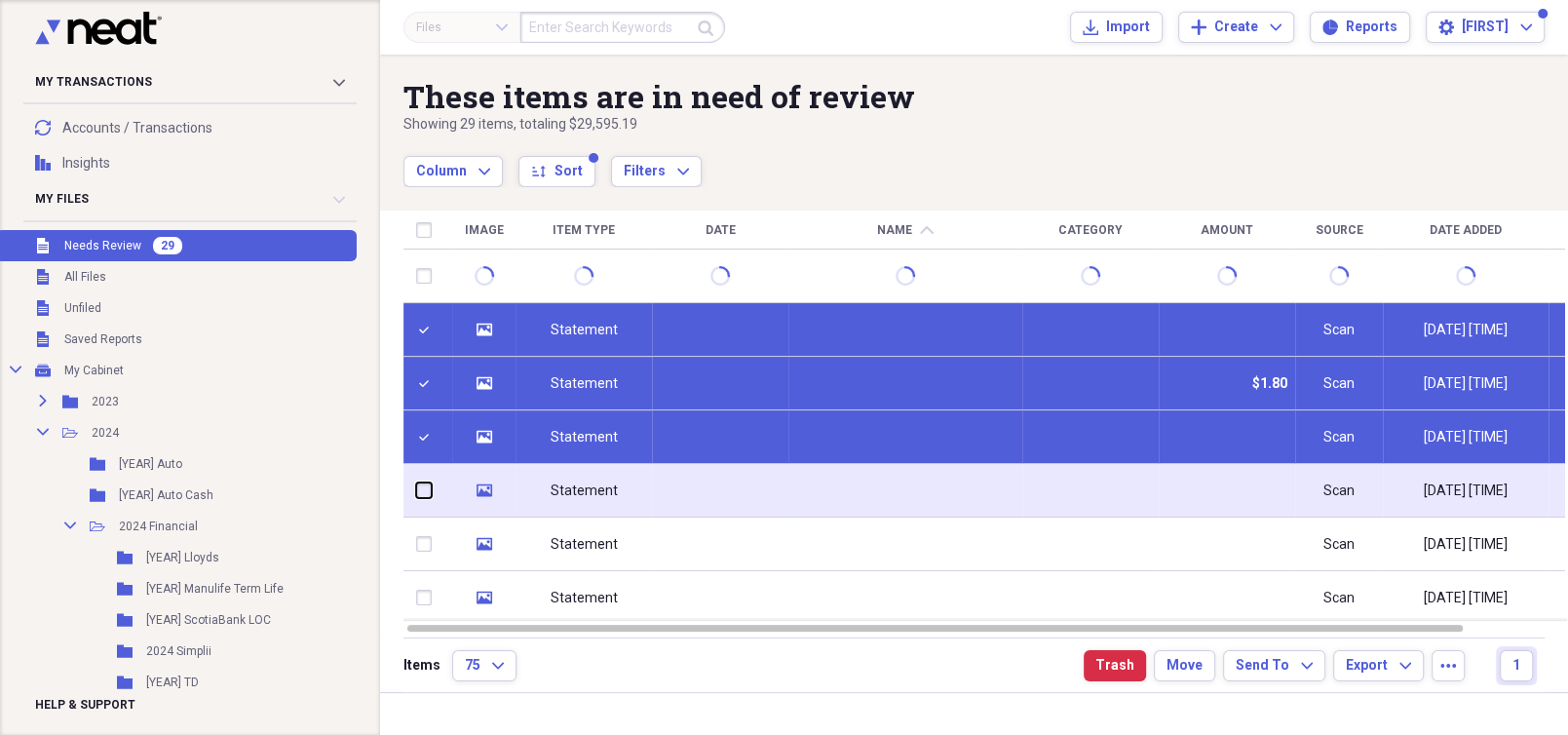 click at bounding box center (416, 490) 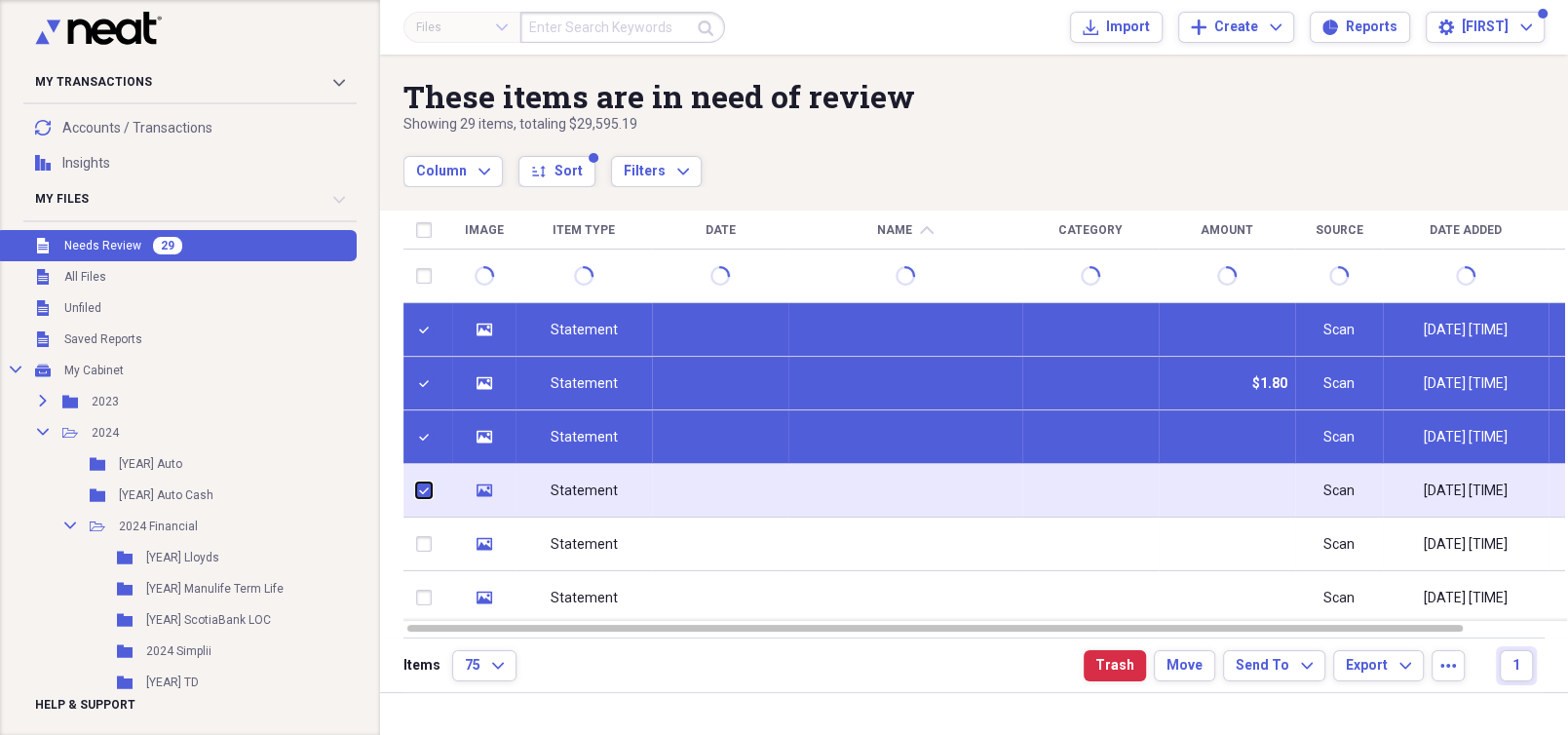 checkbox on "true" 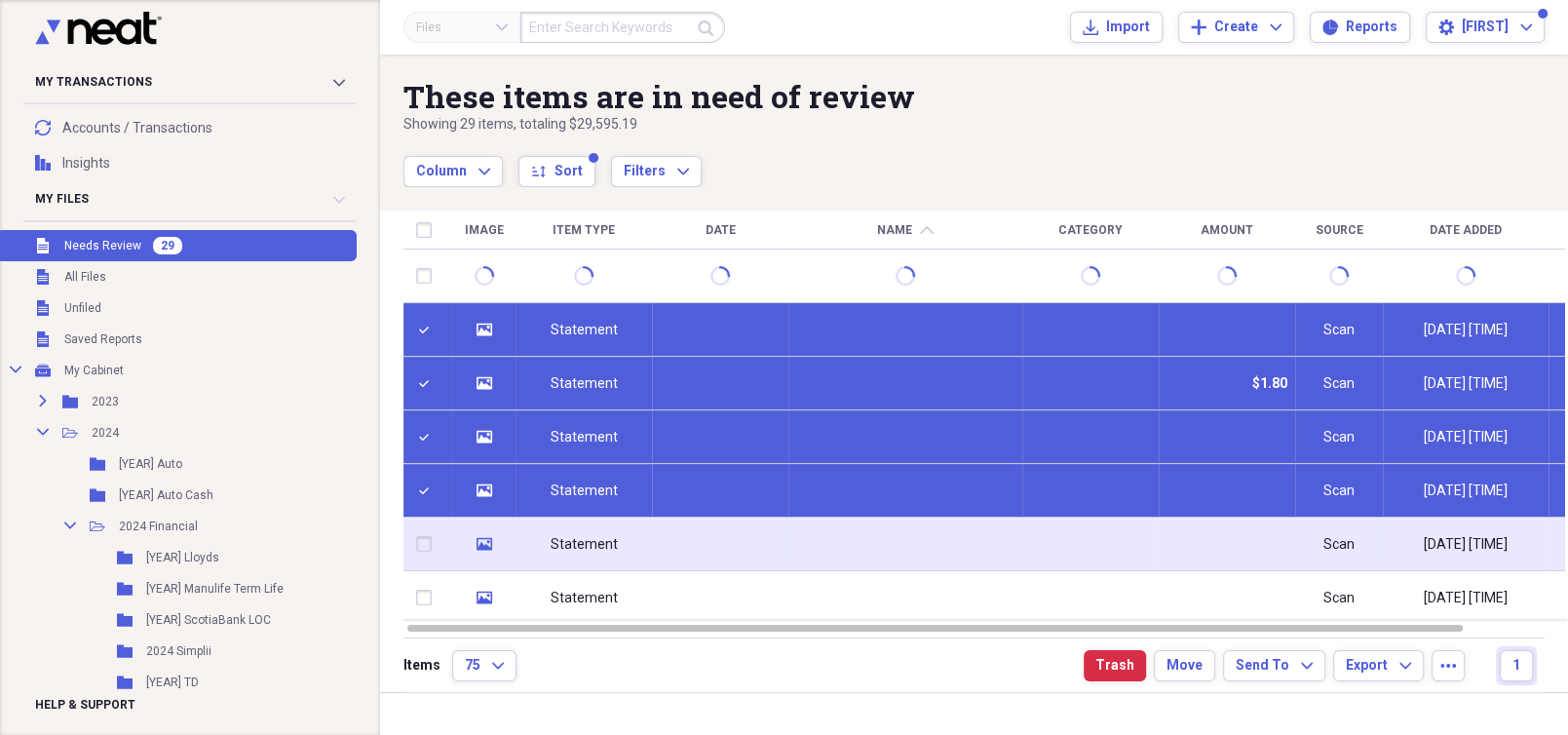 click at bounding box center (428, 544) 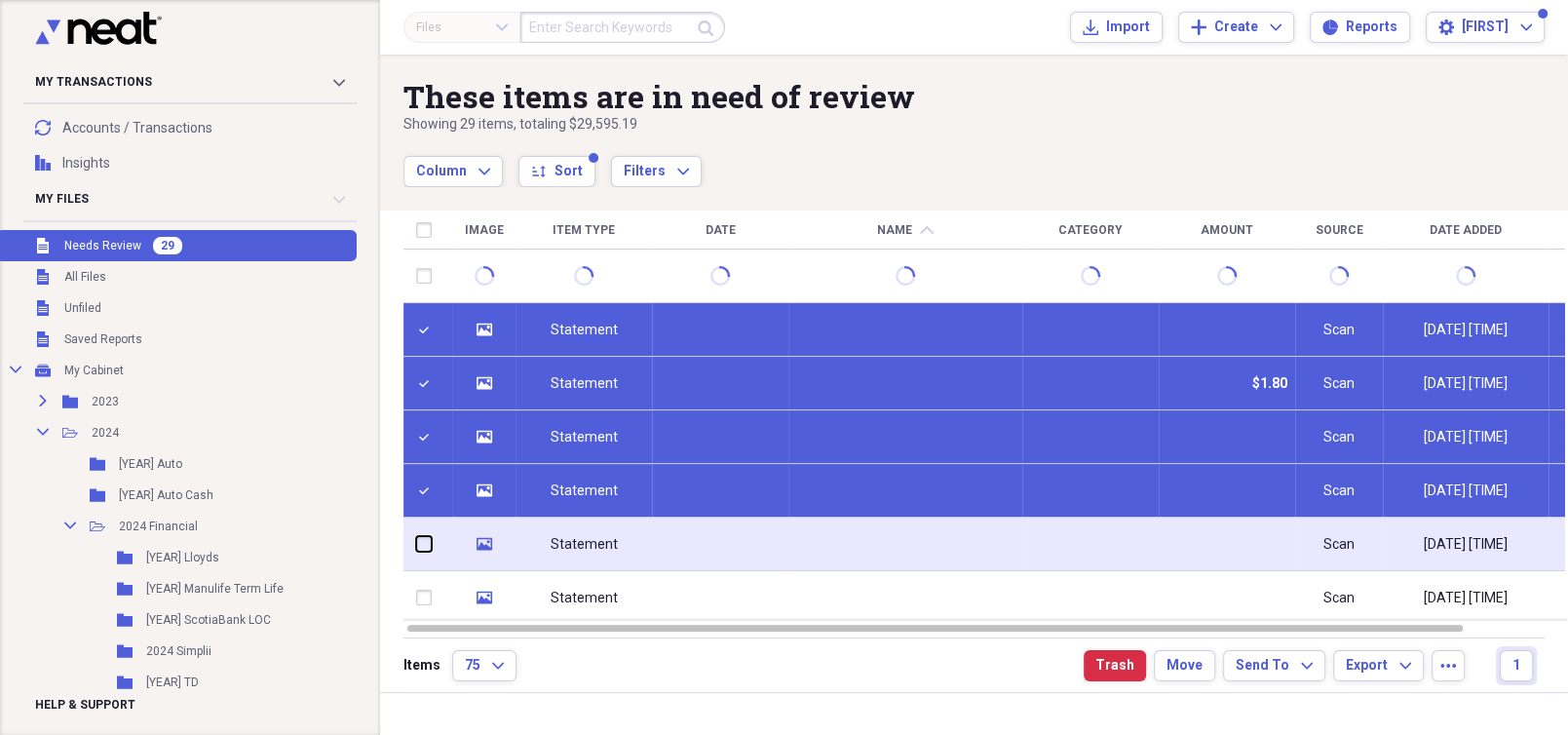 click at bounding box center [416, 544] 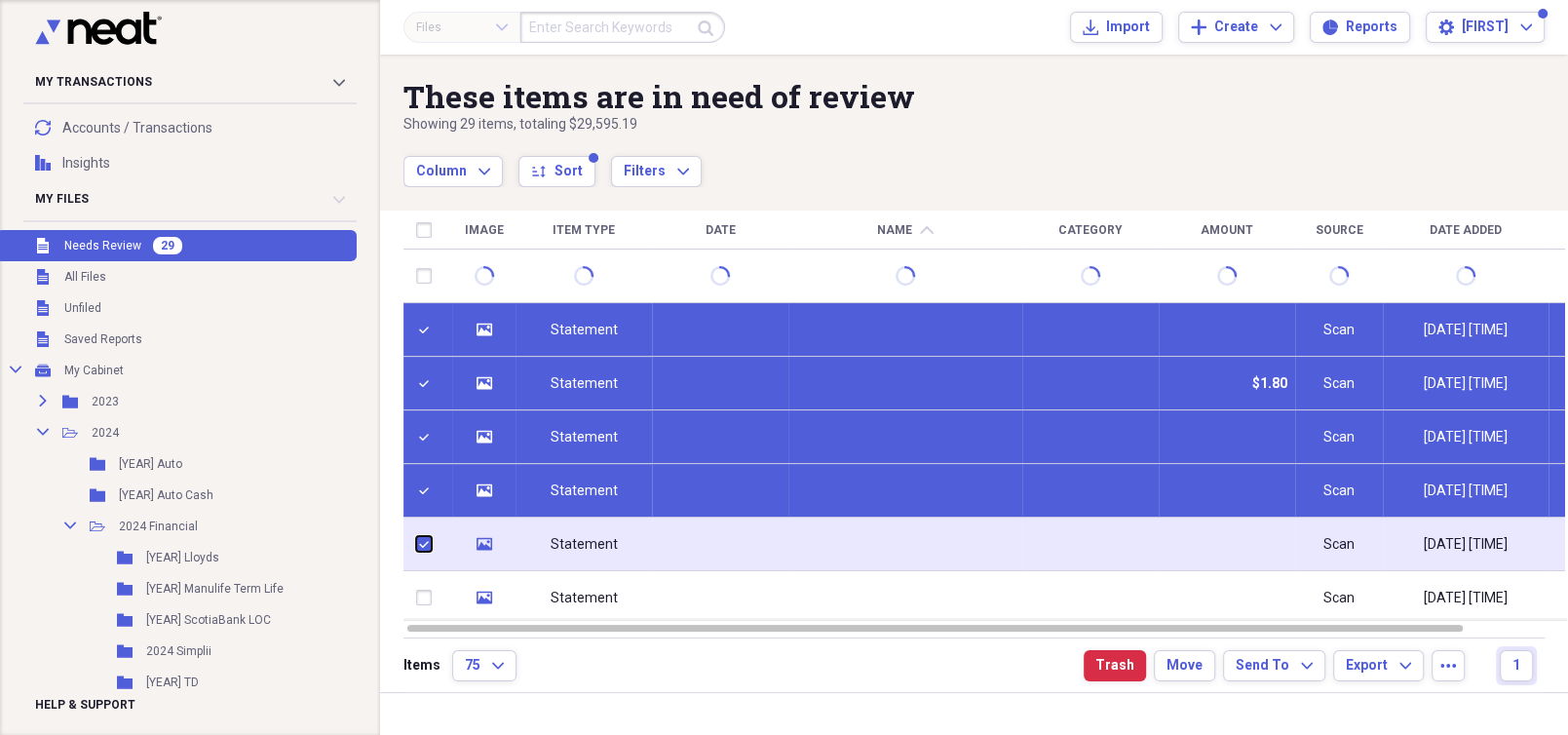checkbox on "true" 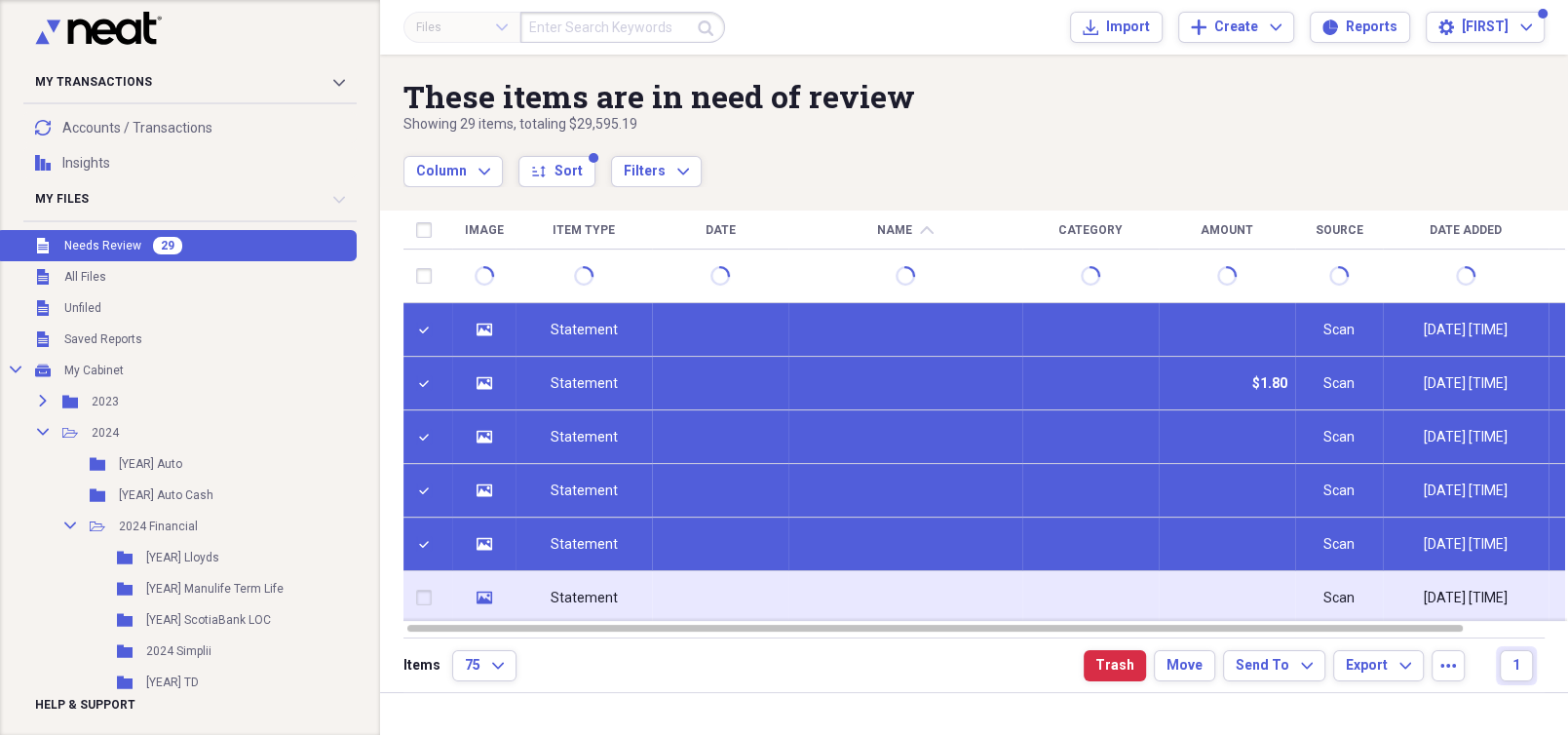 click at bounding box center [428, 598] 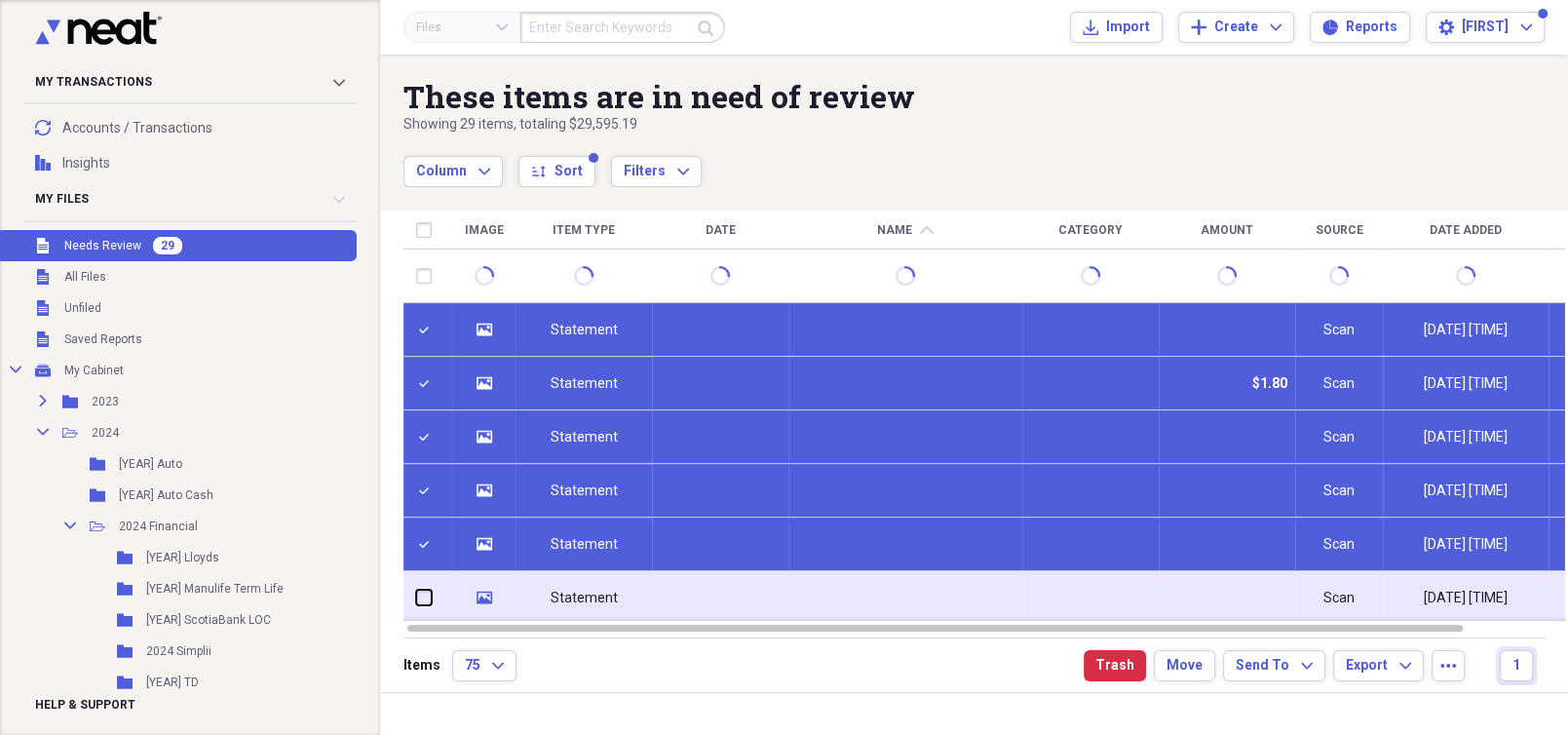 click at bounding box center [416, 598] 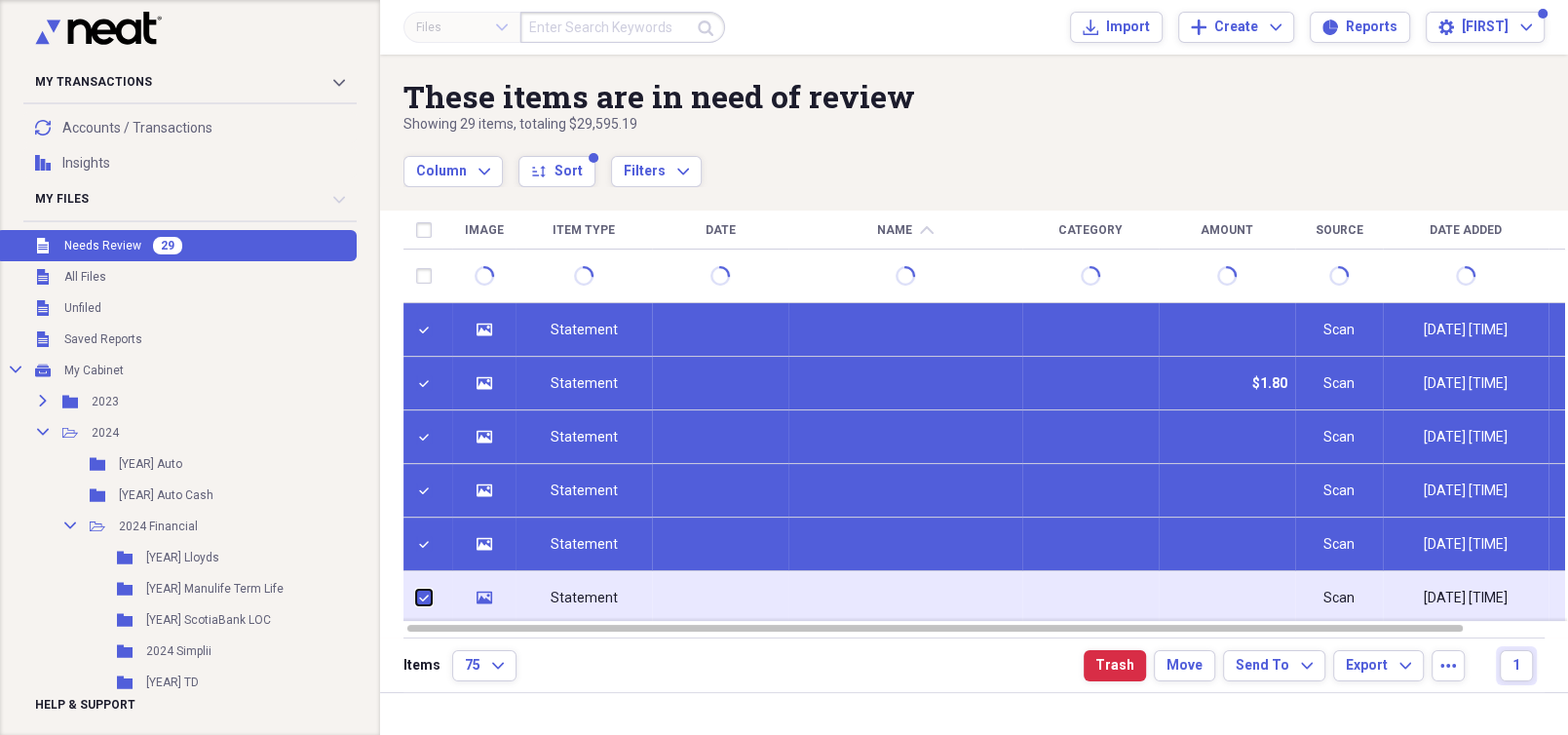 checkbox on "true" 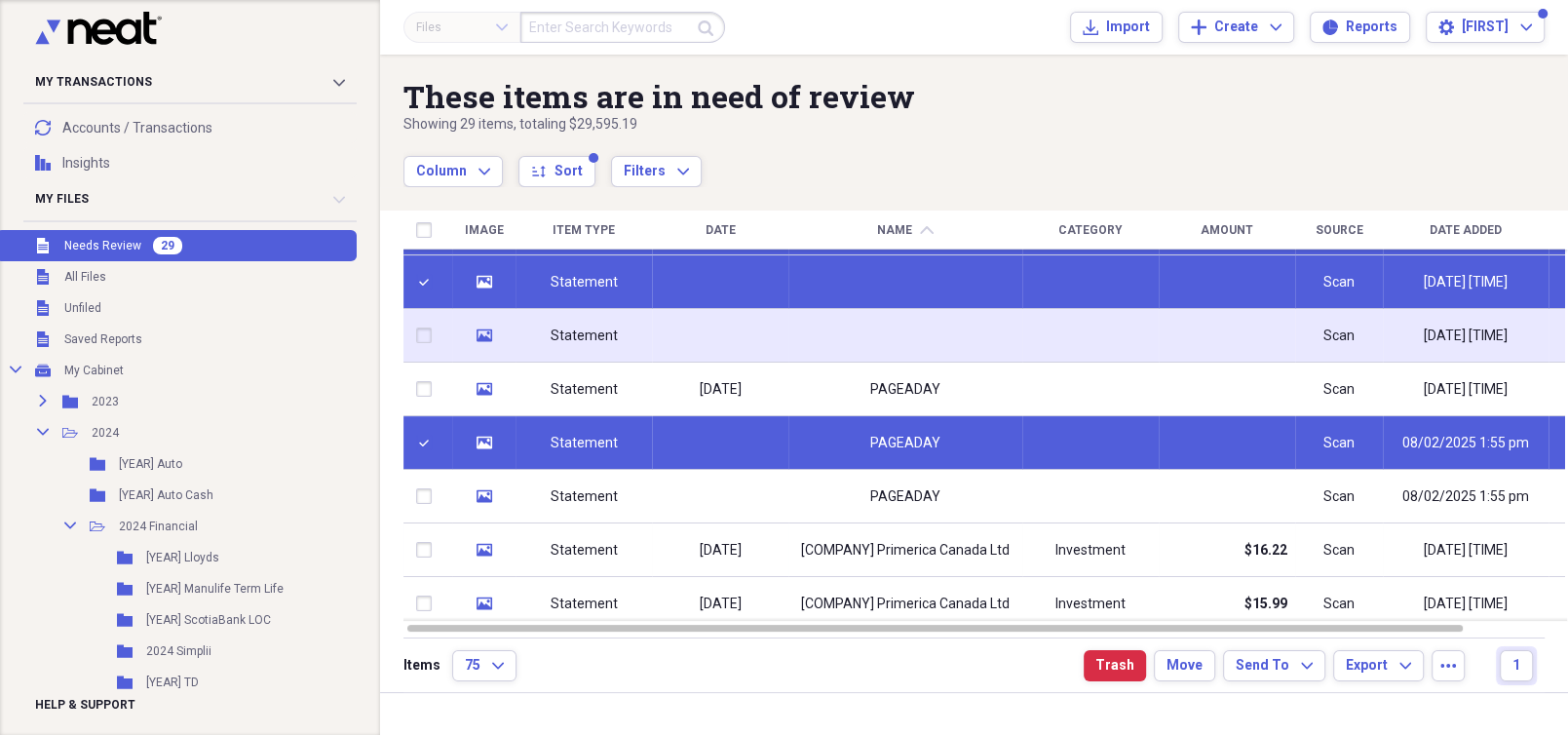 click at bounding box center (428, 335) 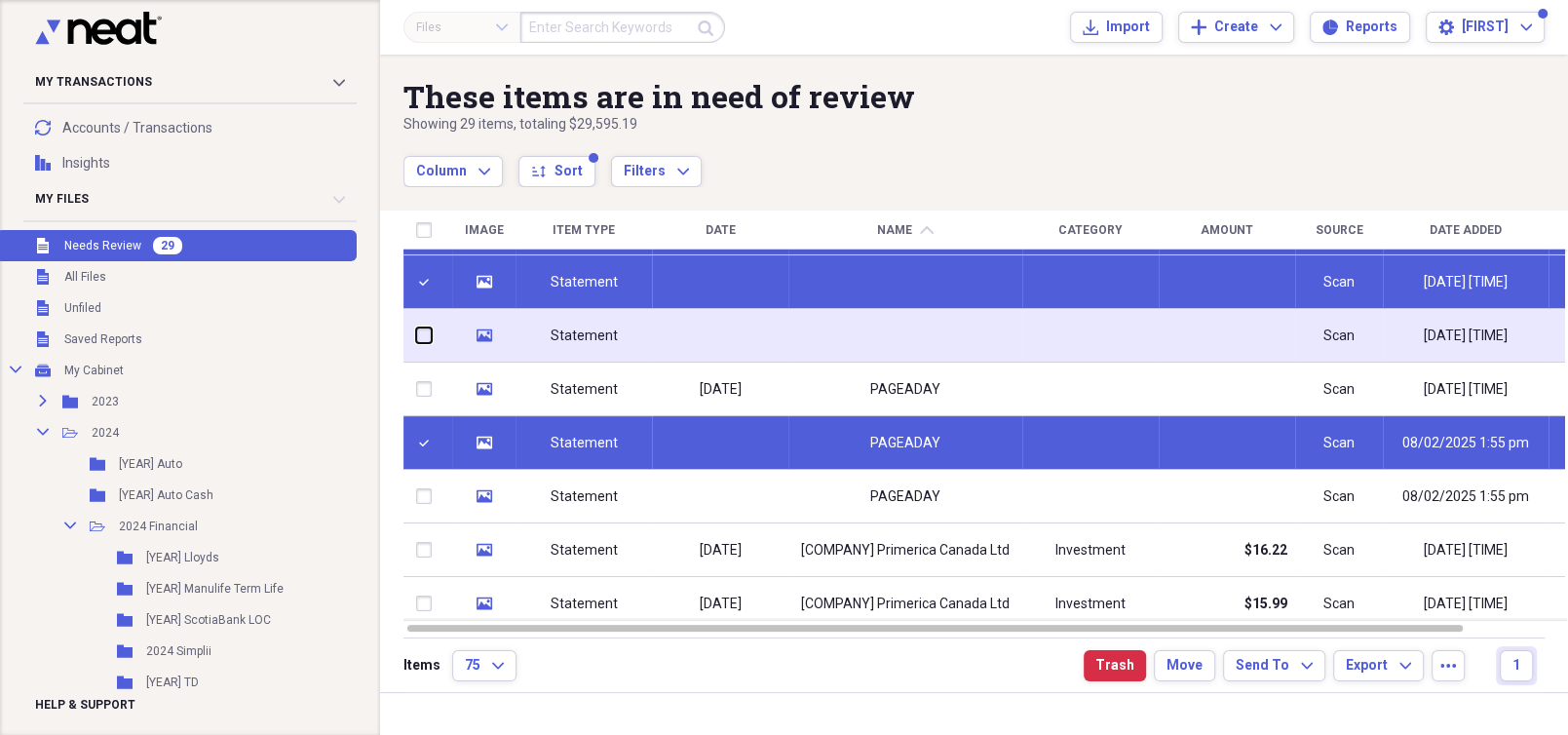 click at bounding box center (416, 335) 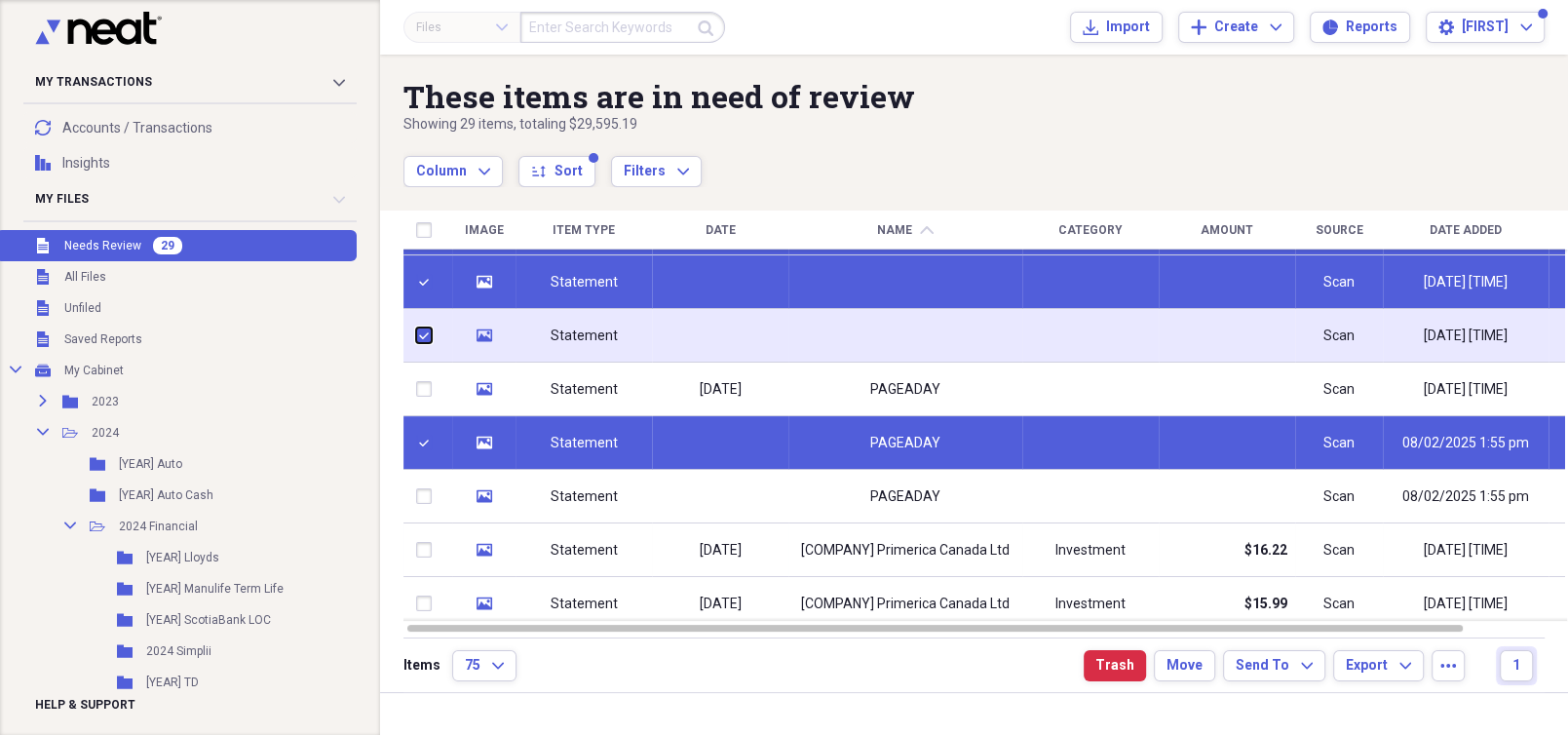 checkbox on "true" 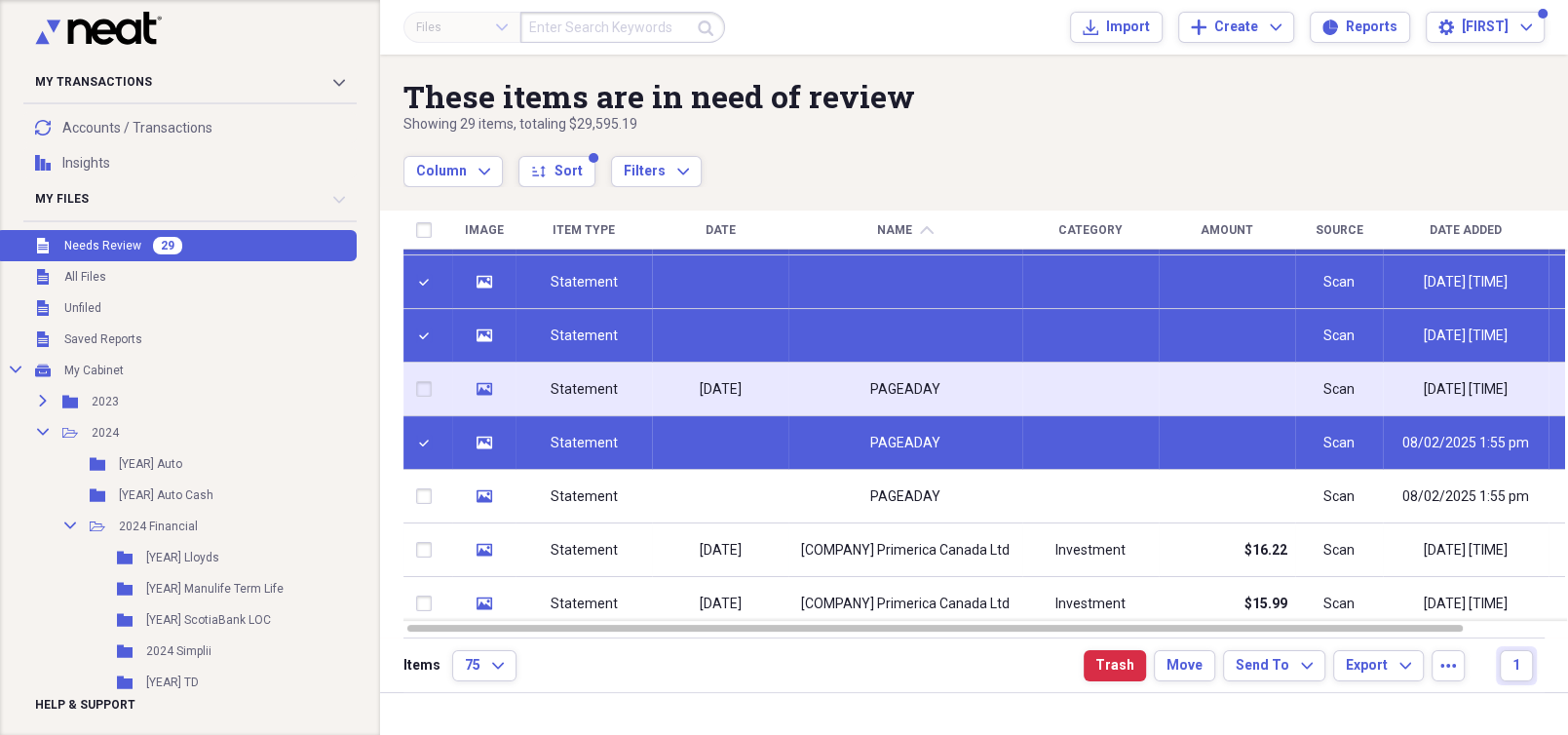 click at bounding box center (428, 389) 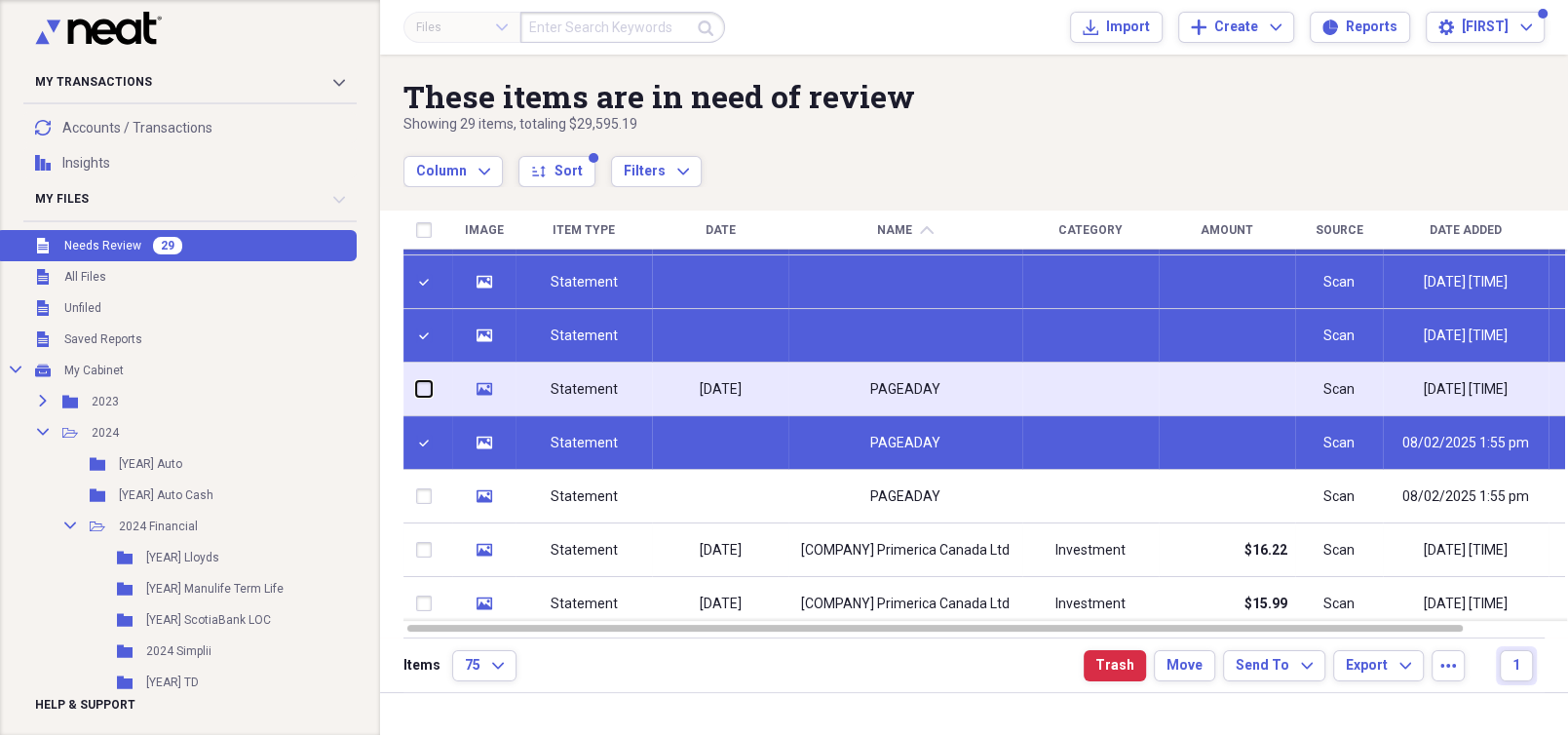 click at bounding box center [416, 389] 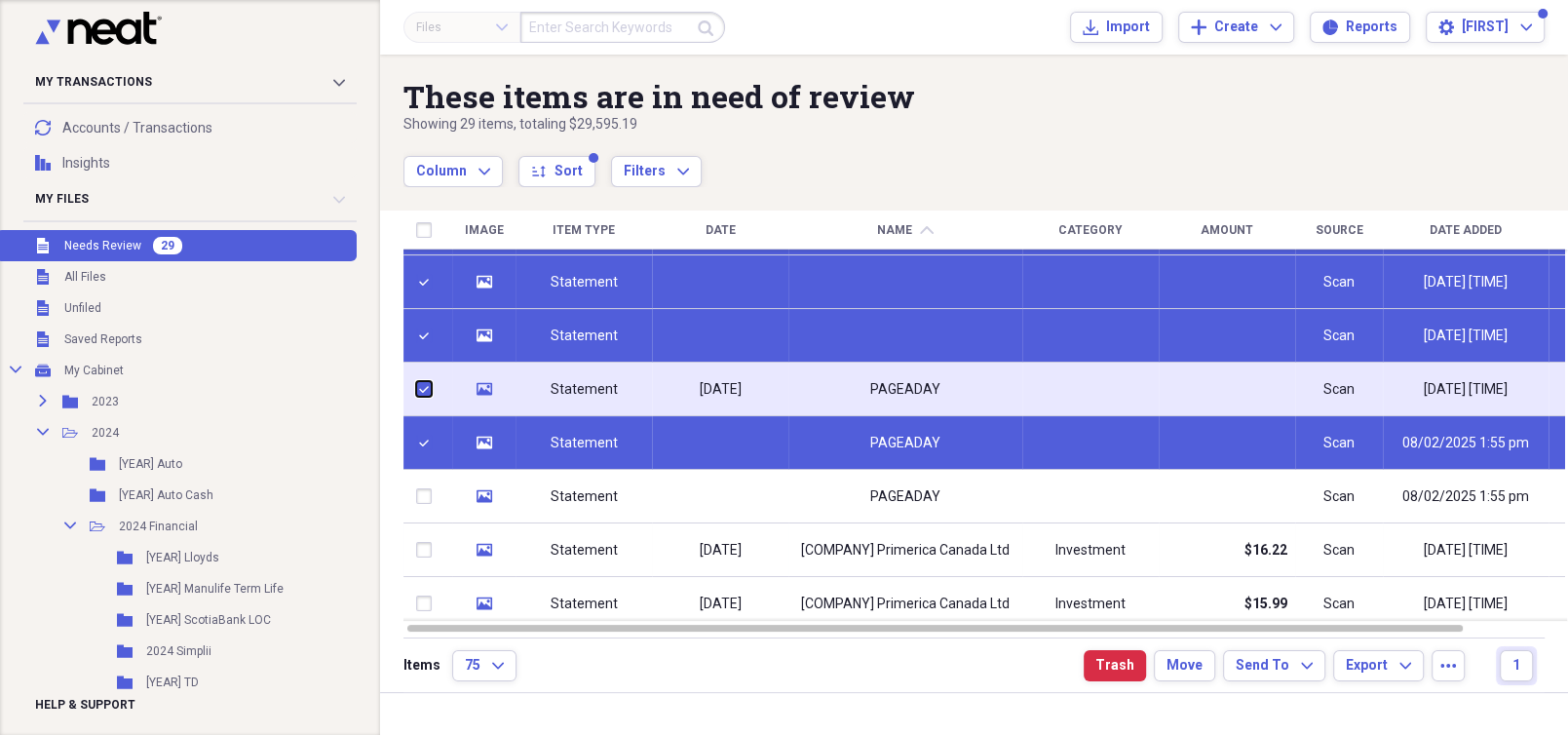 checkbox on "true" 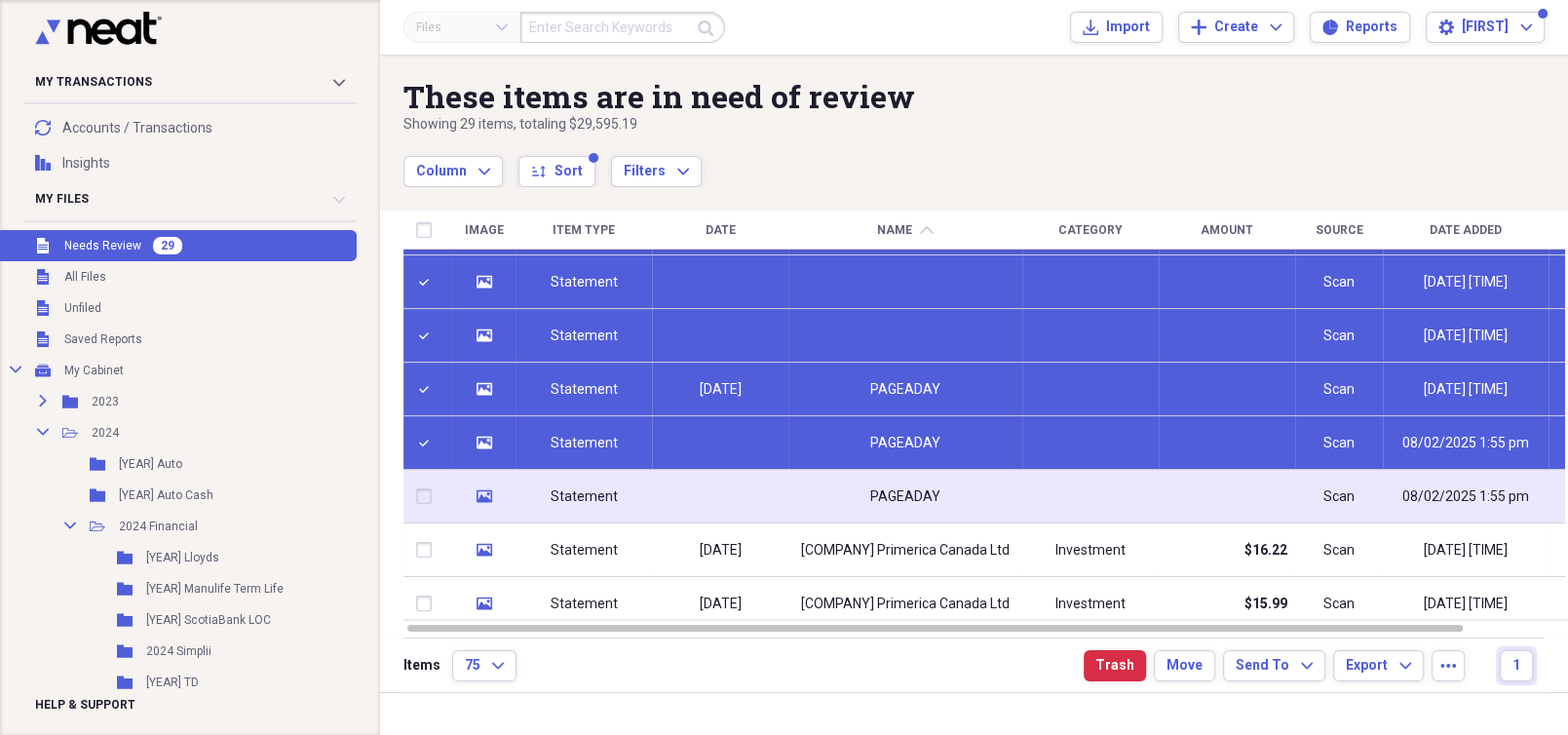 click at bounding box center [428, 496] 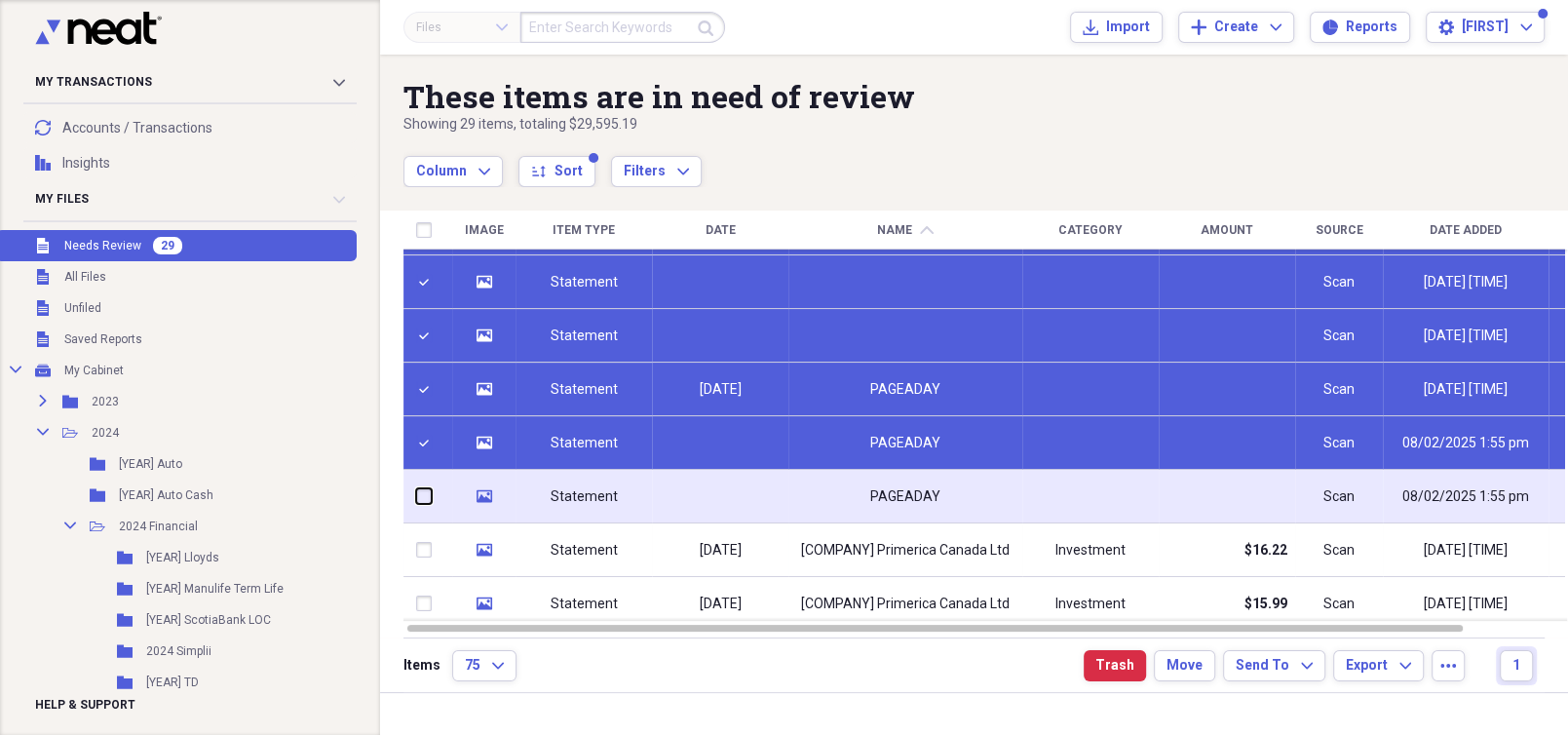 click at bounding box center [416, 496] 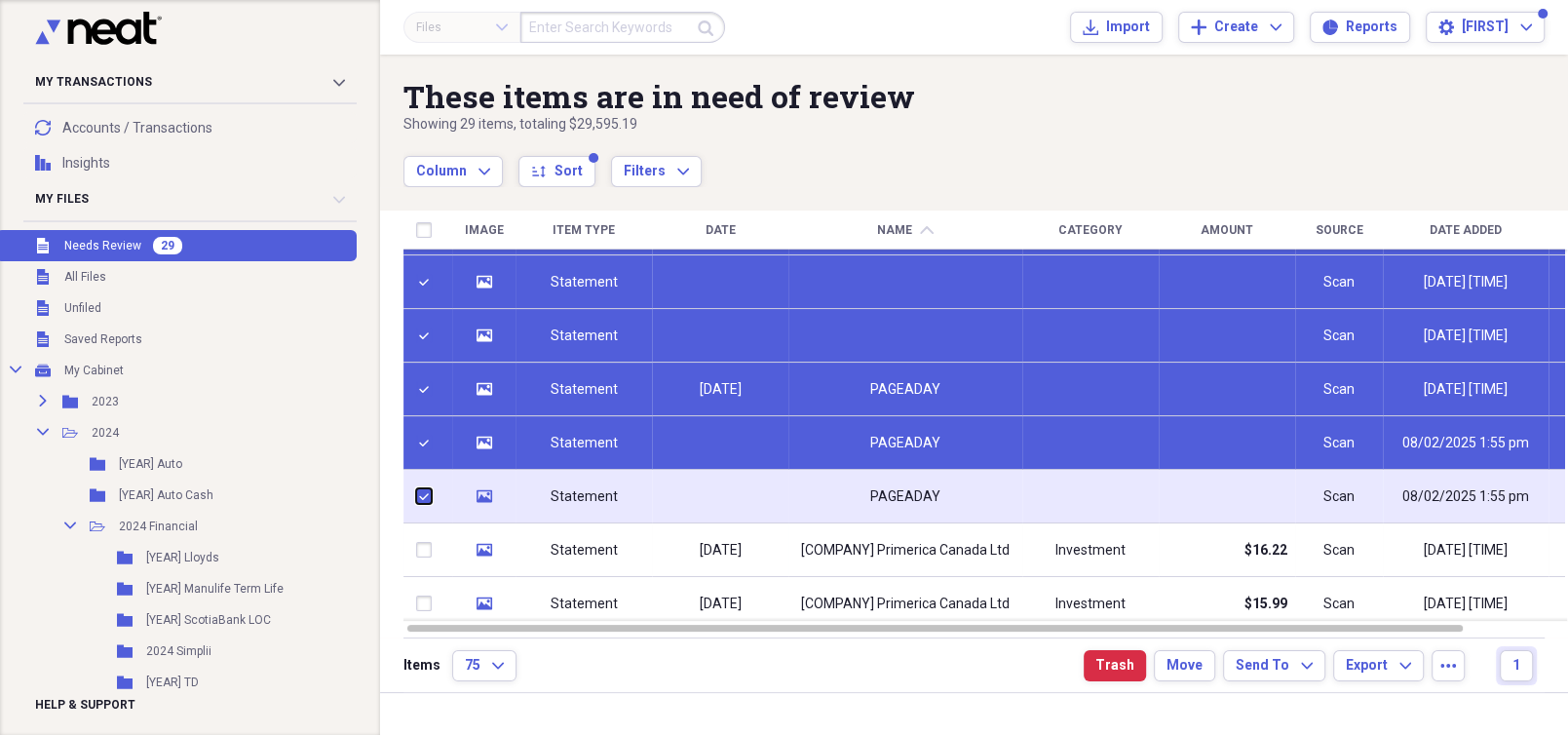 checkbox on "true" 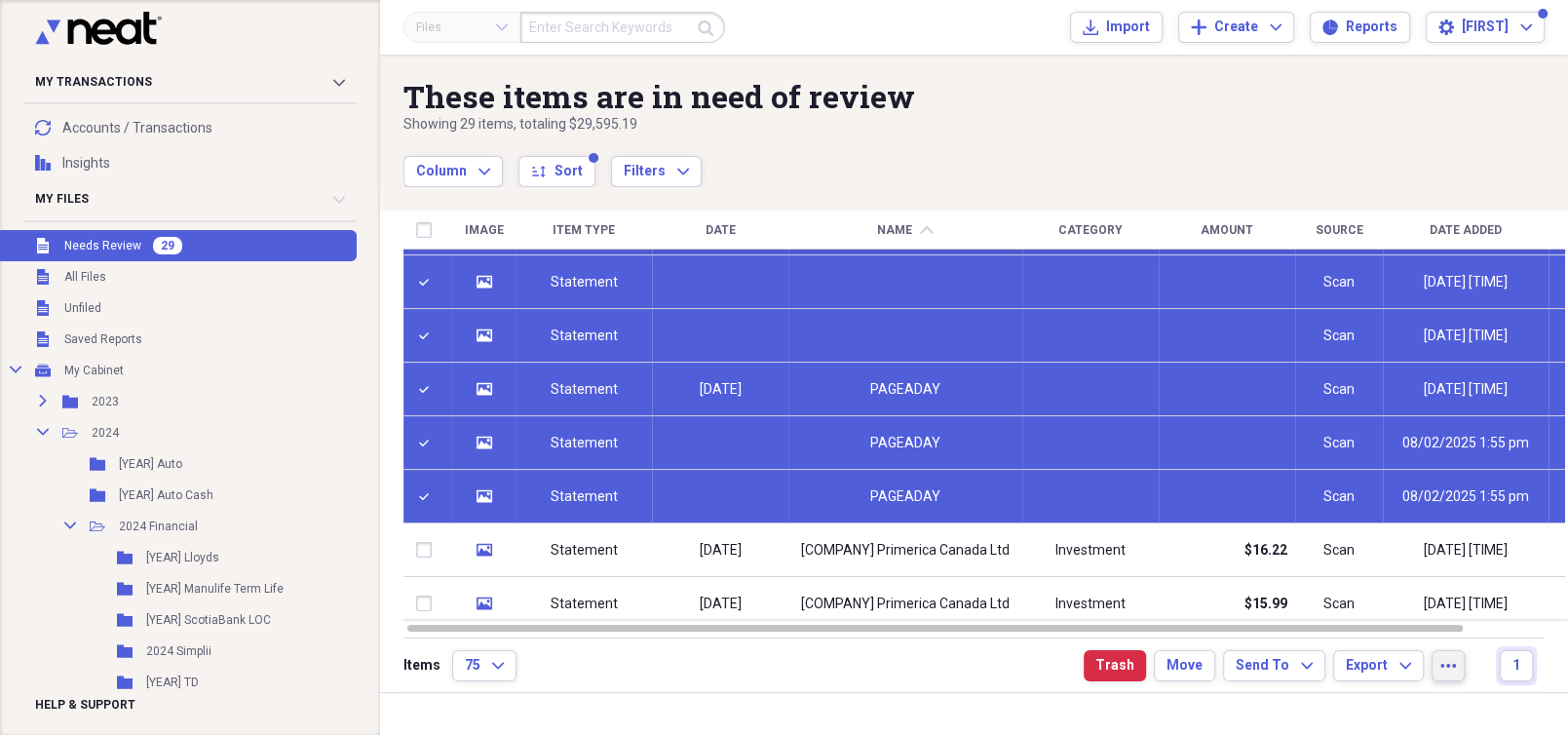 click 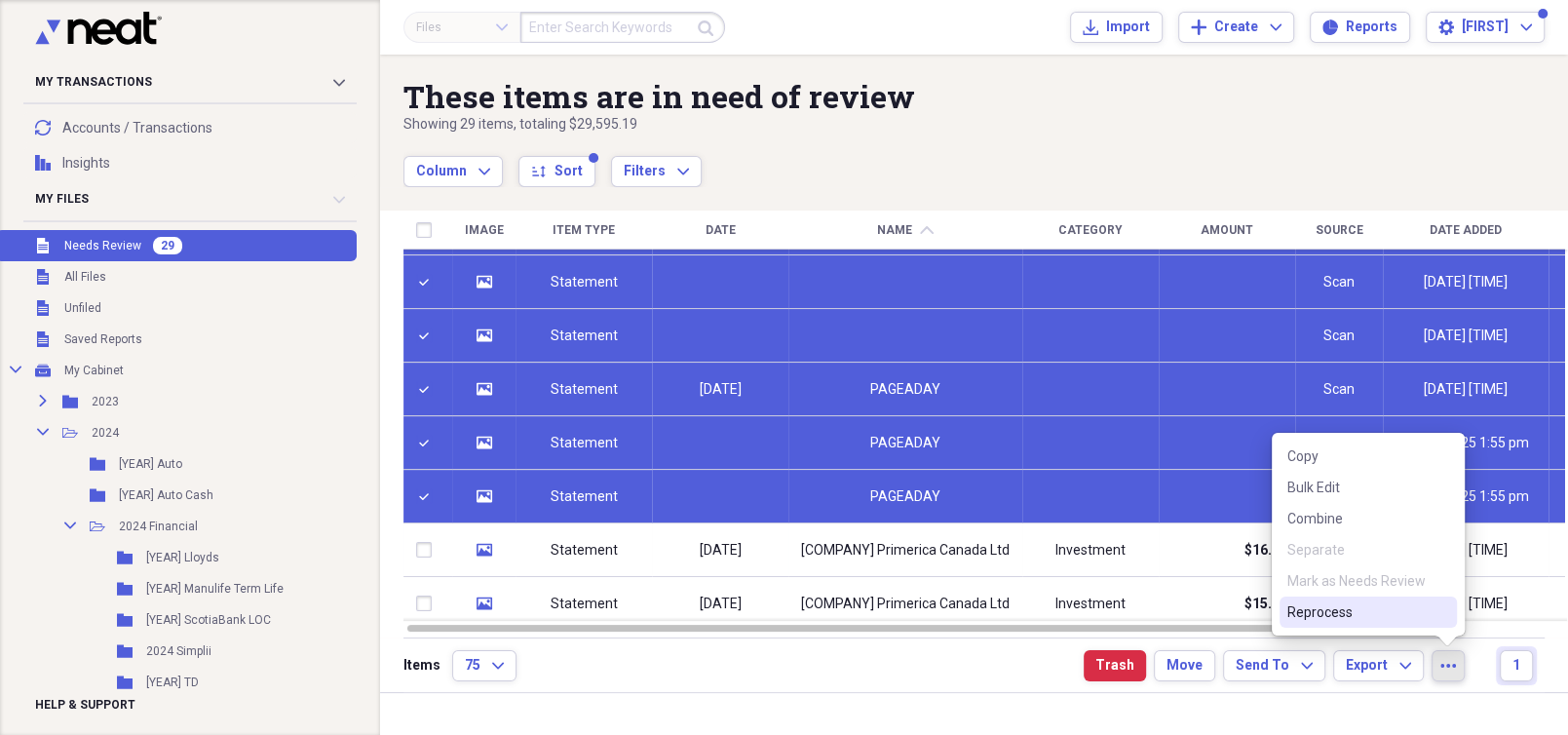 click on "Reprocess" at bounding box center [1357, 612] 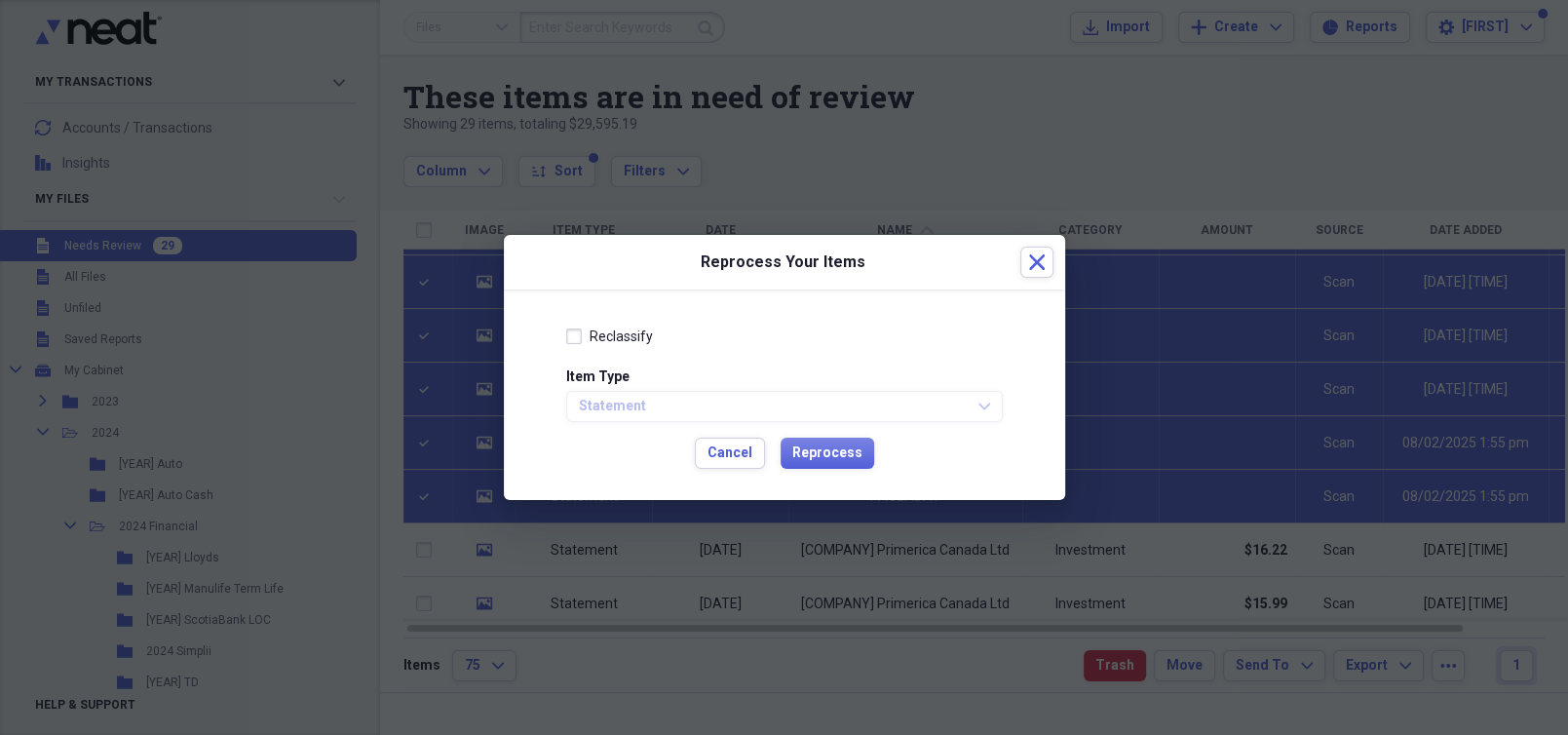 click on "Reclassify" at bounding box center (621, 336) 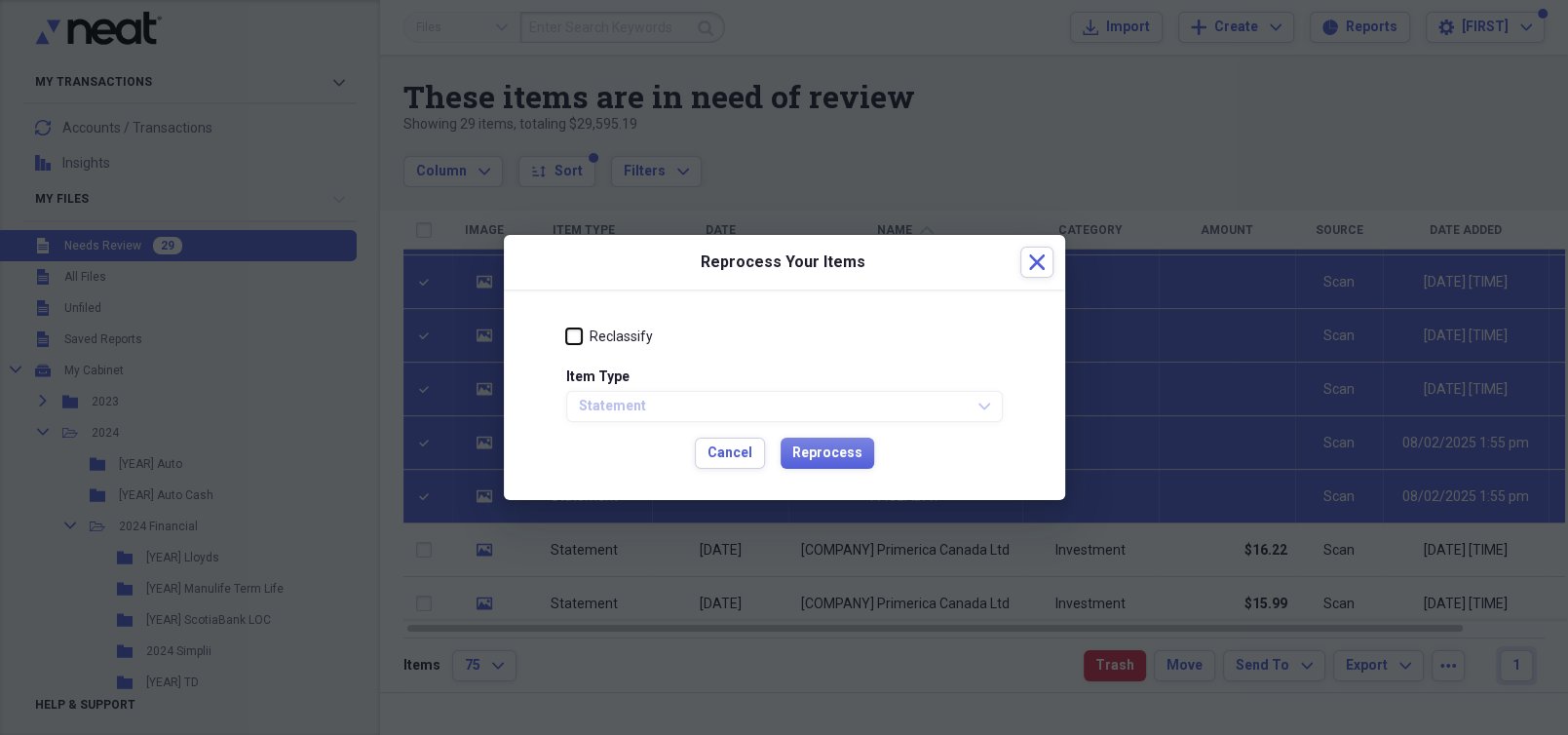 click on "Reclassify" at bounding box center (566, 336) 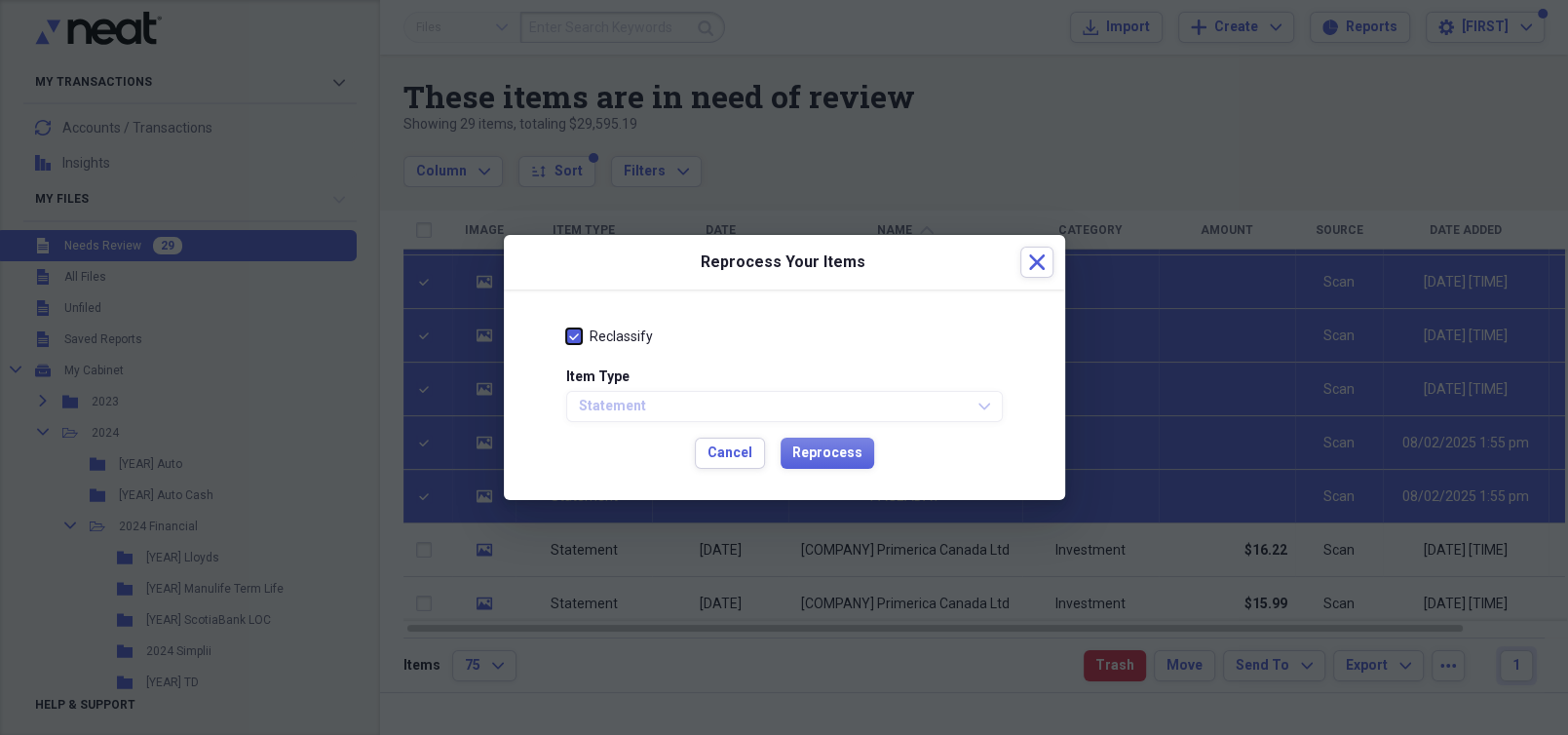 checkbox on "true" 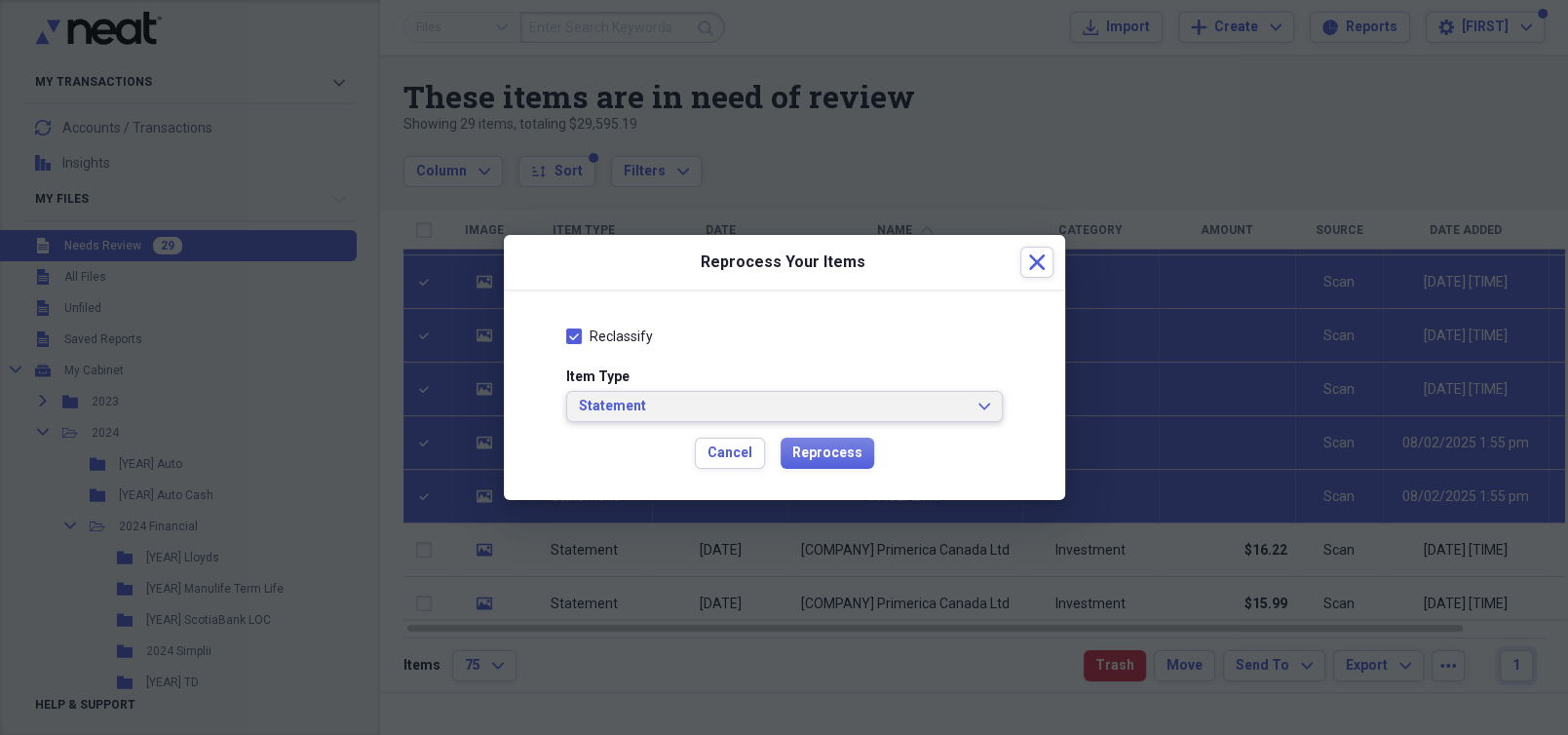click on "Expand" 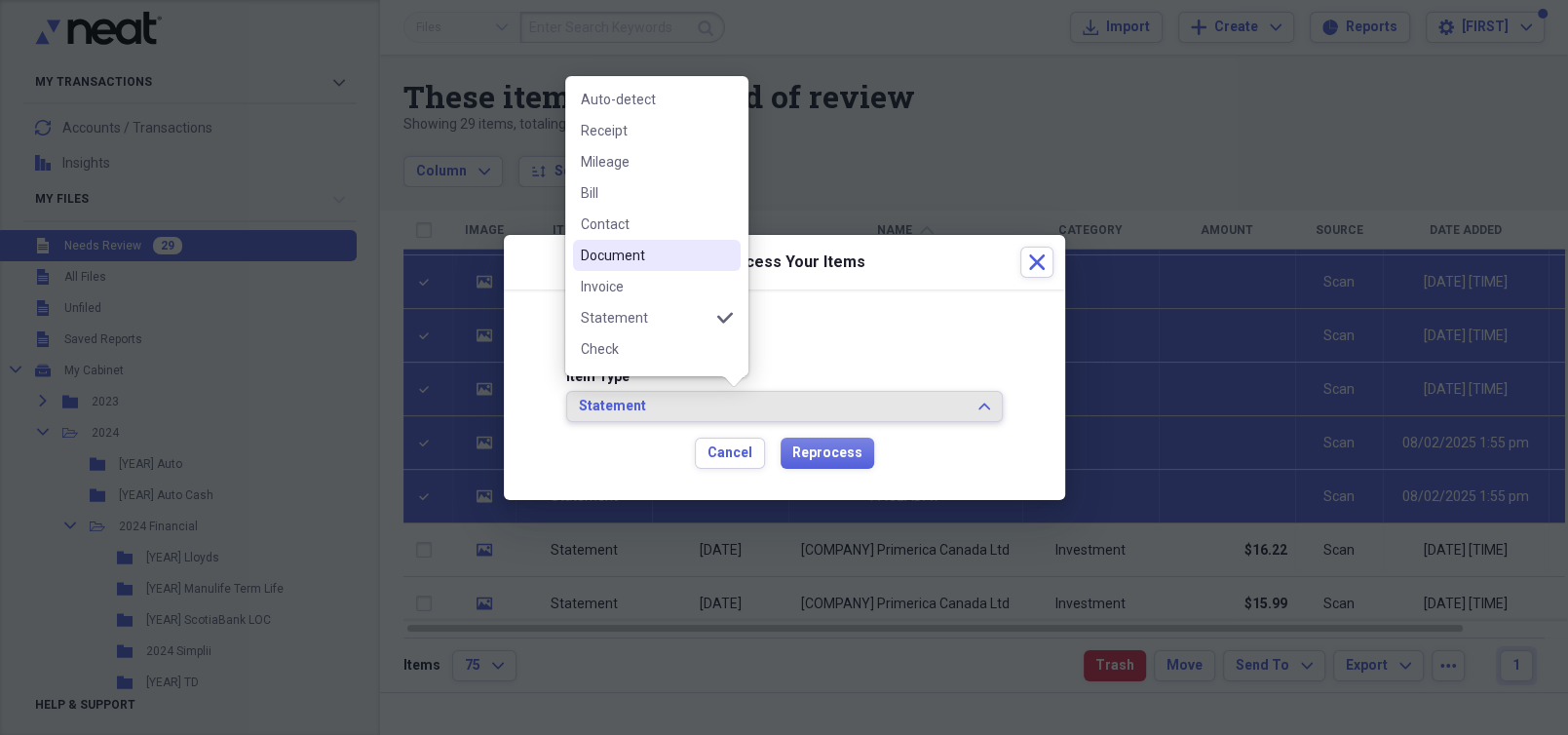 click on "Document" at bounding box center [645, 255] 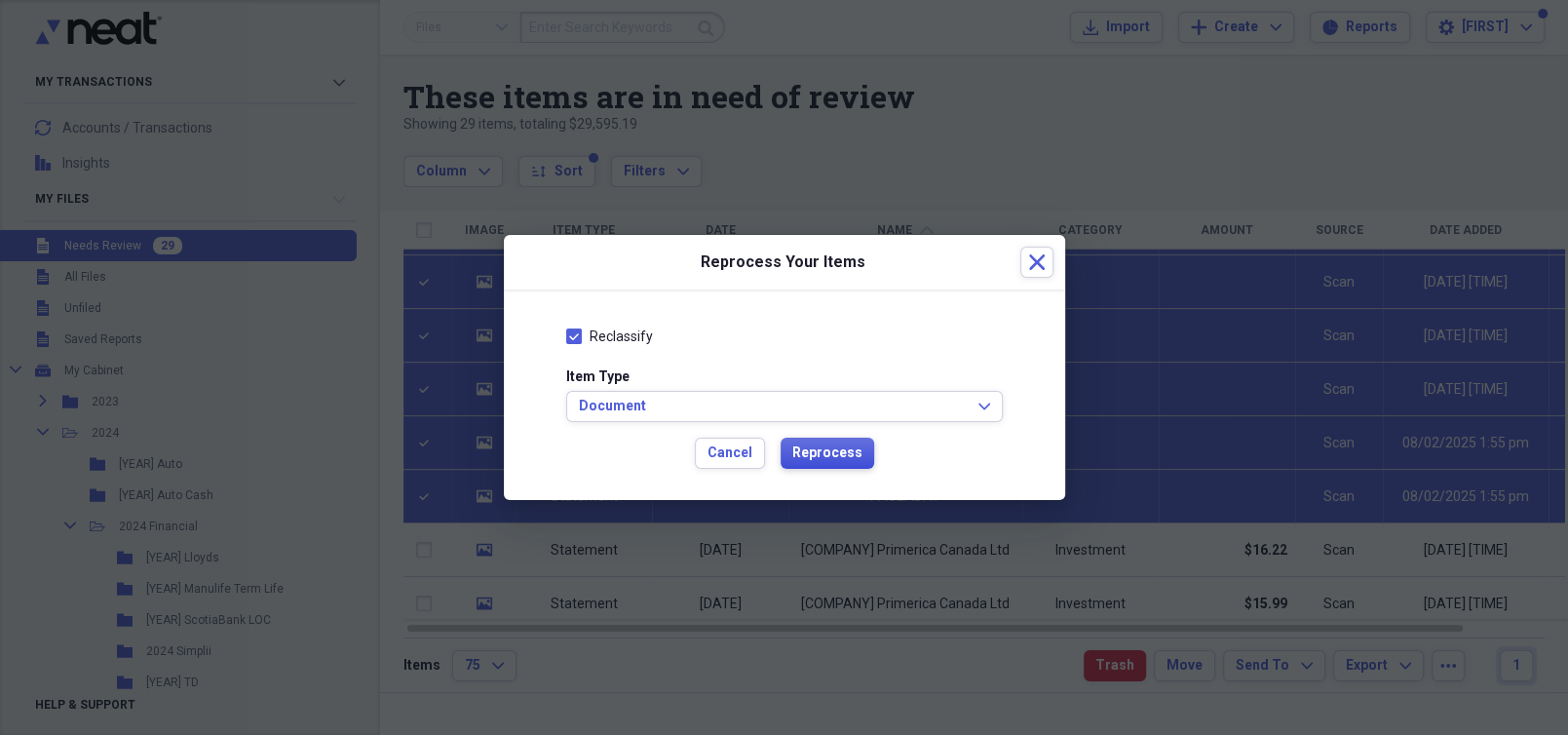 click on "Reprocess" at bounding box center (827, 453) 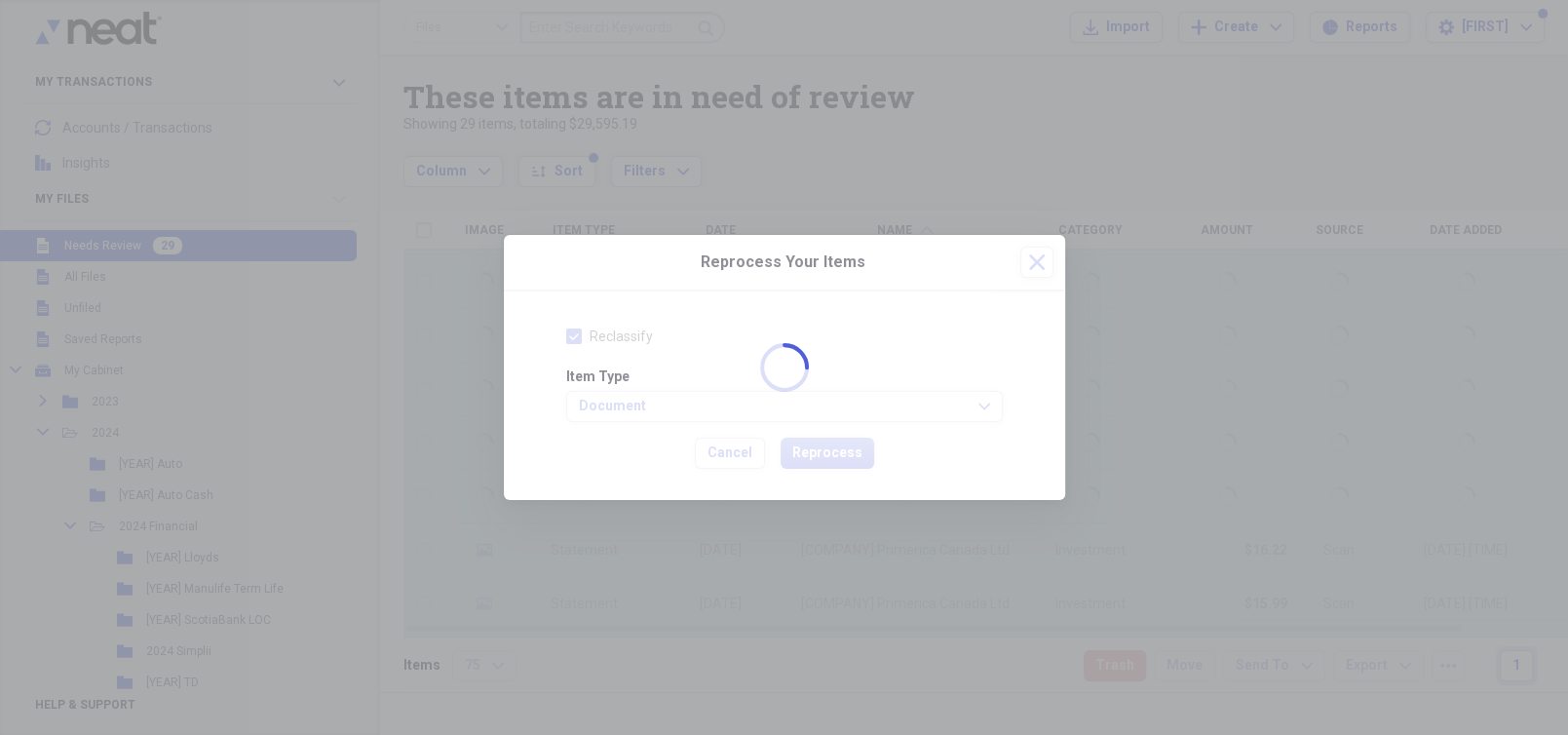 checkbox on "false" 